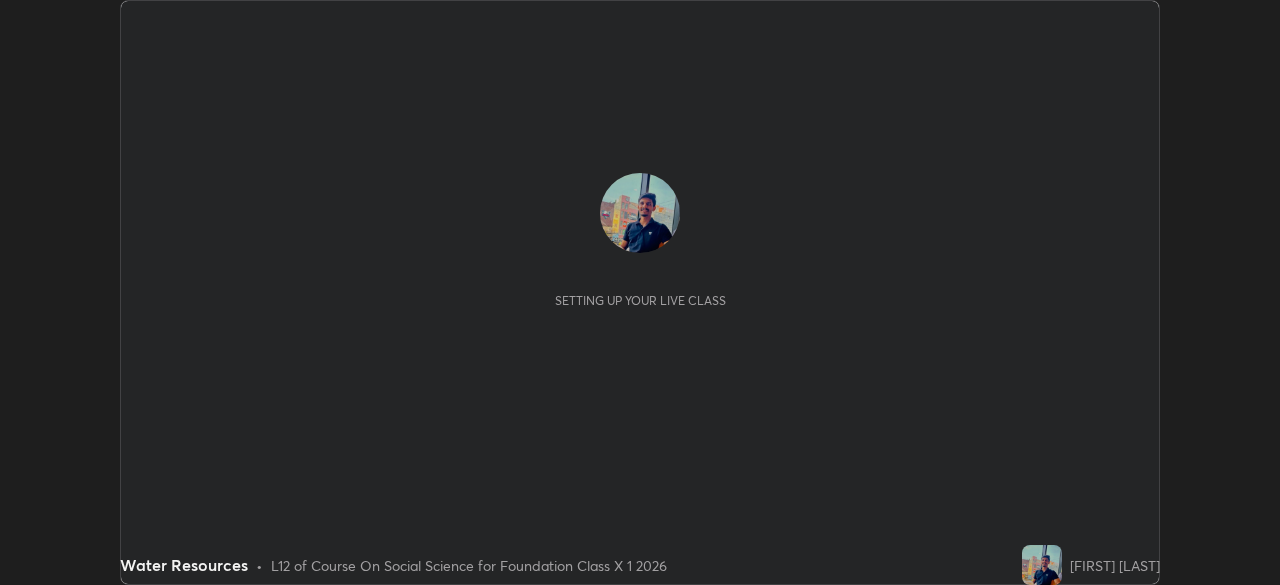 scroll, scrollTop: 0, scrollLeft: 0, axis: both 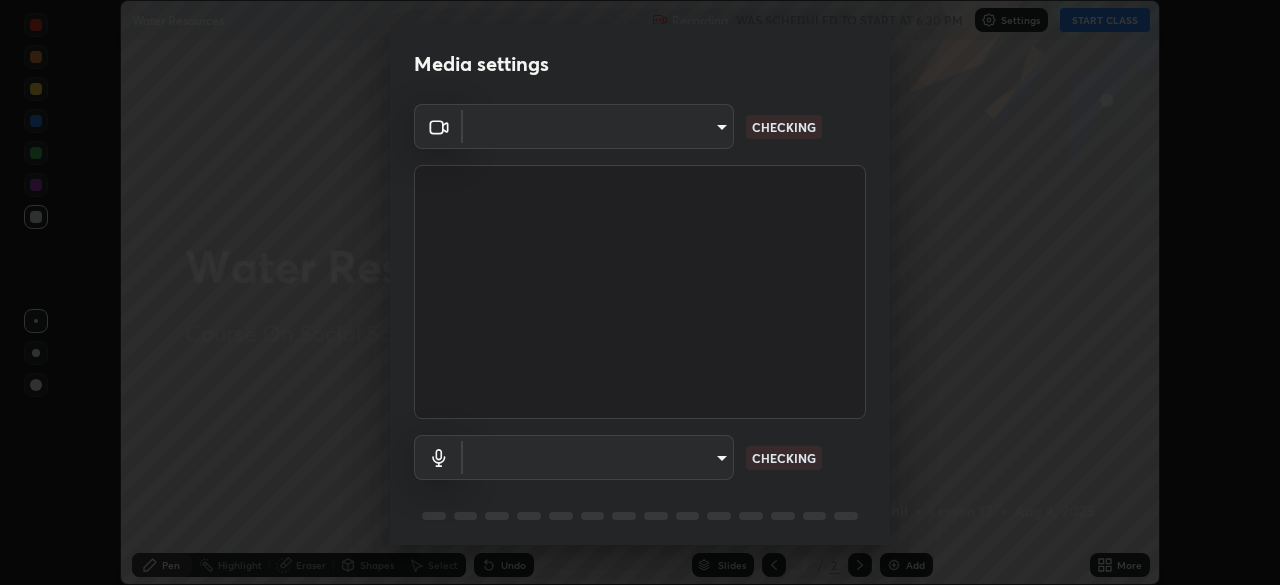 type on "99035bc5cb8b347fb12f47690f80fe5c97615b4048617af418793a5db6a8c703" 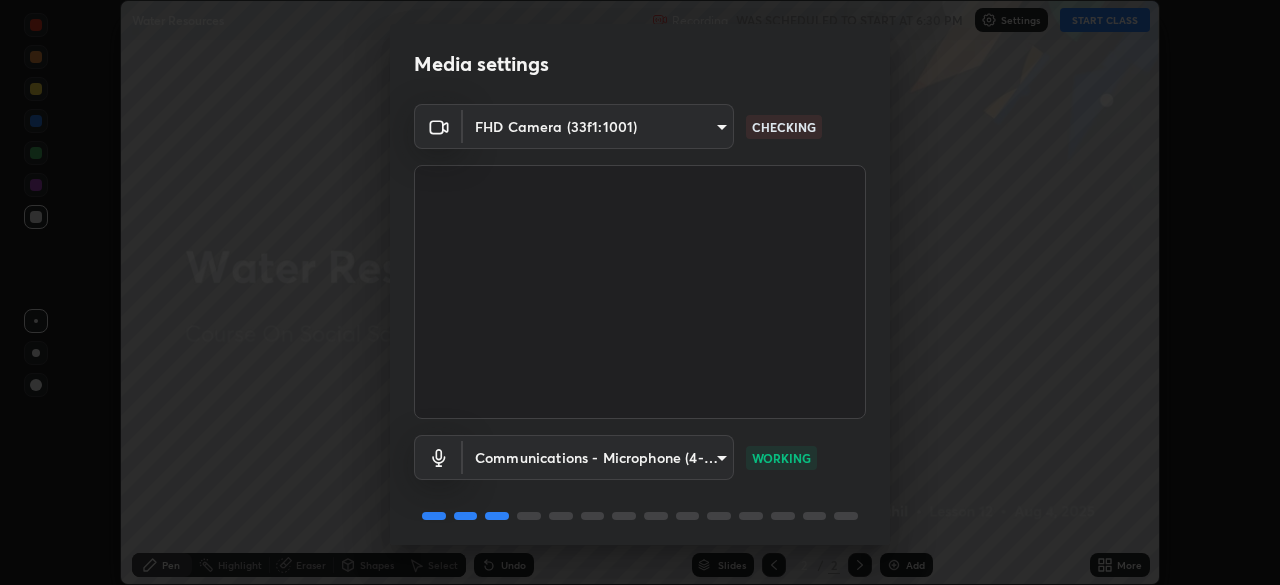 scroll, scrollTop: 71, scrollLeft: 0, axis: vertical 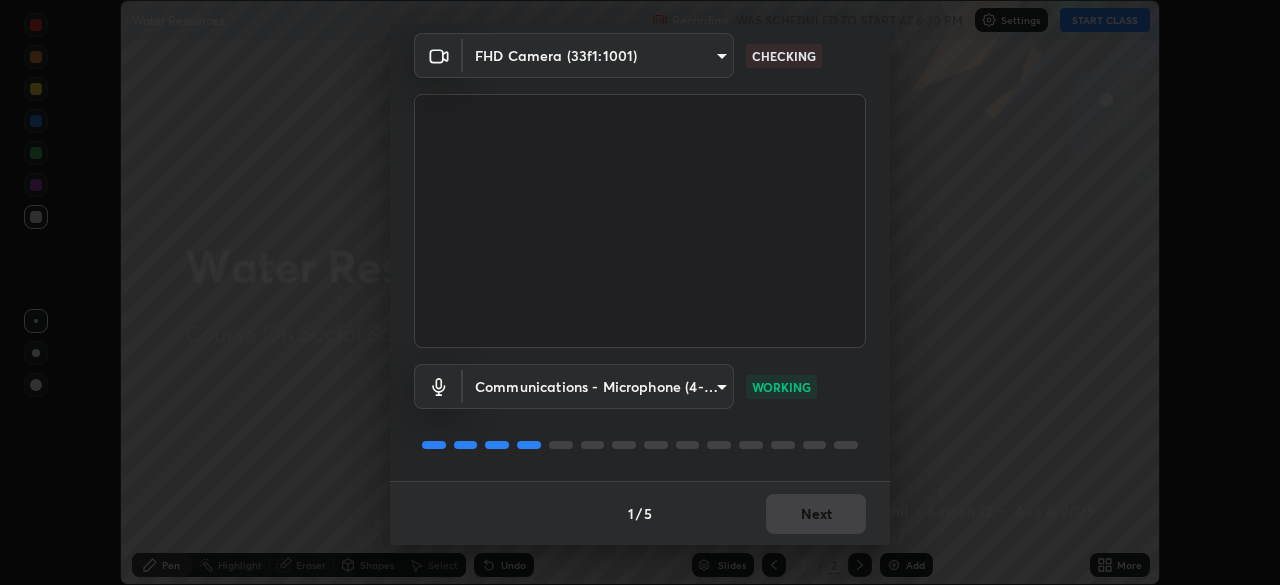 click on "Communications - Microphone (4- USB PnP Sound Device) communications WORKING" at bounding box center (640, 414) 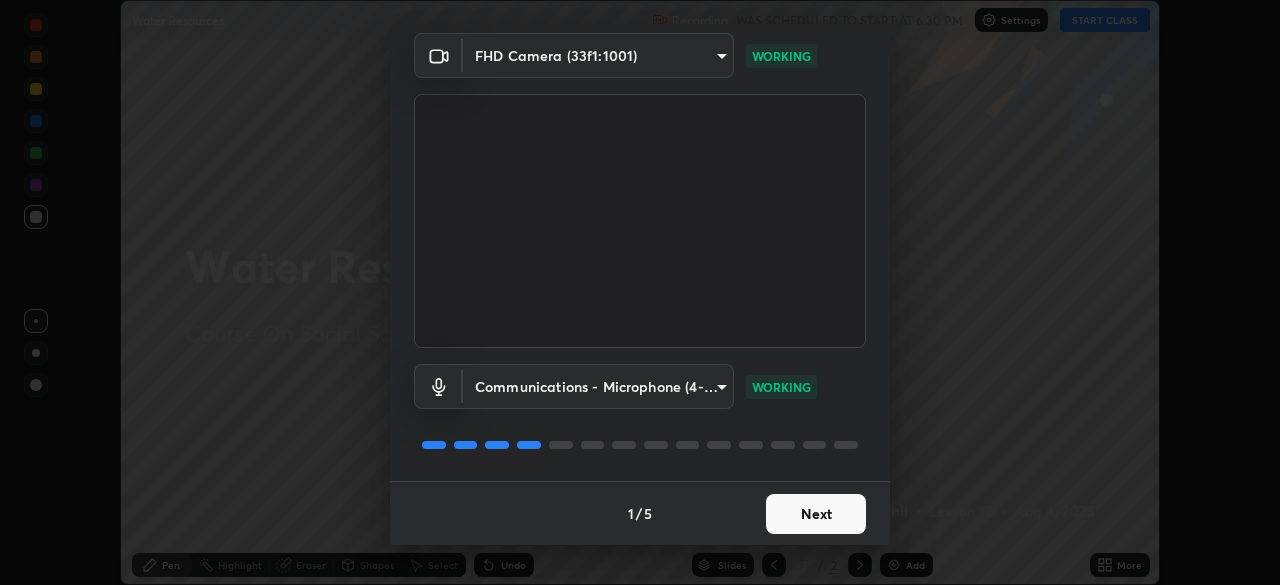 click on "Next" at bounding box center (816, 514) 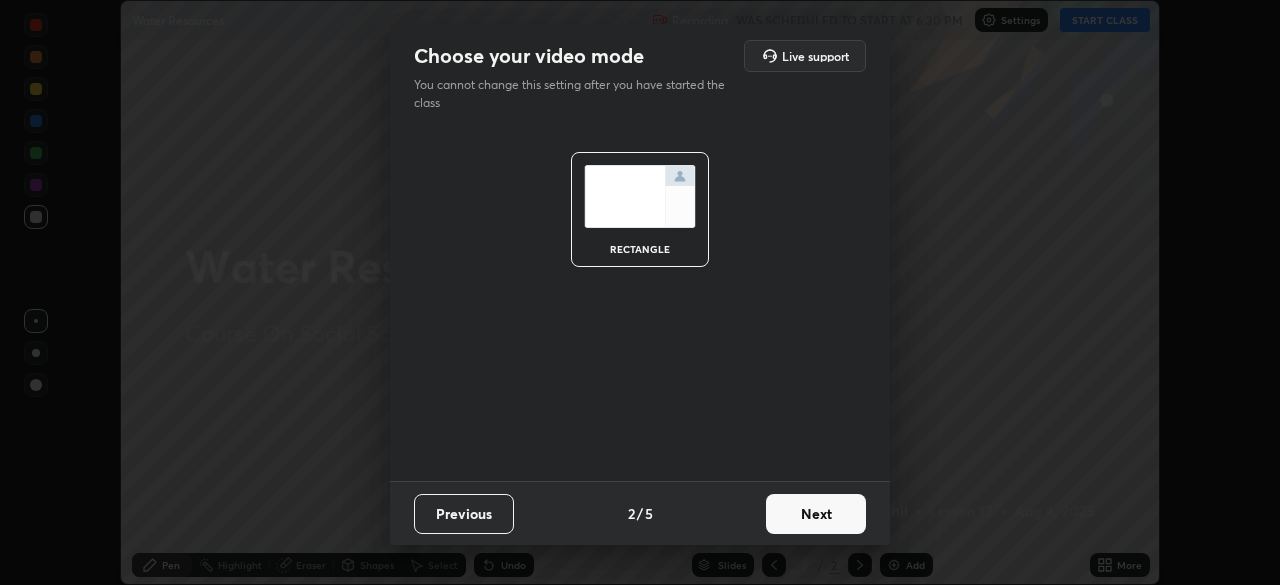 scroll, scrollTop: 0, scrollLeft: 0, axis: both 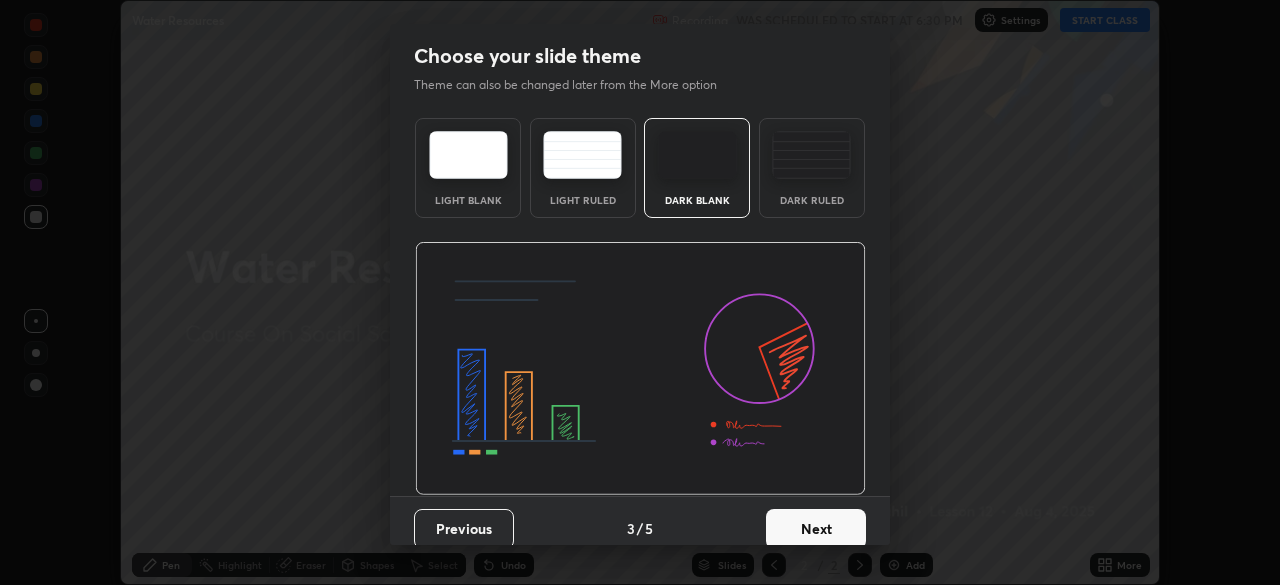 click on "Next" at bounding box center [816, 529] 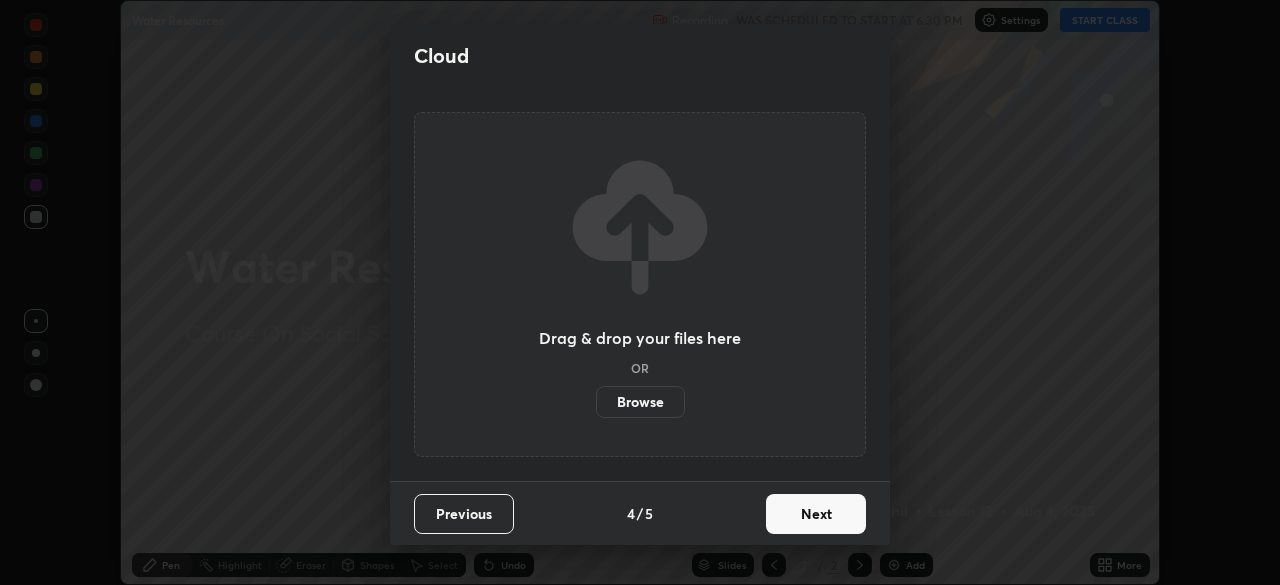 click on "Next" at bounding box center [816, 514] 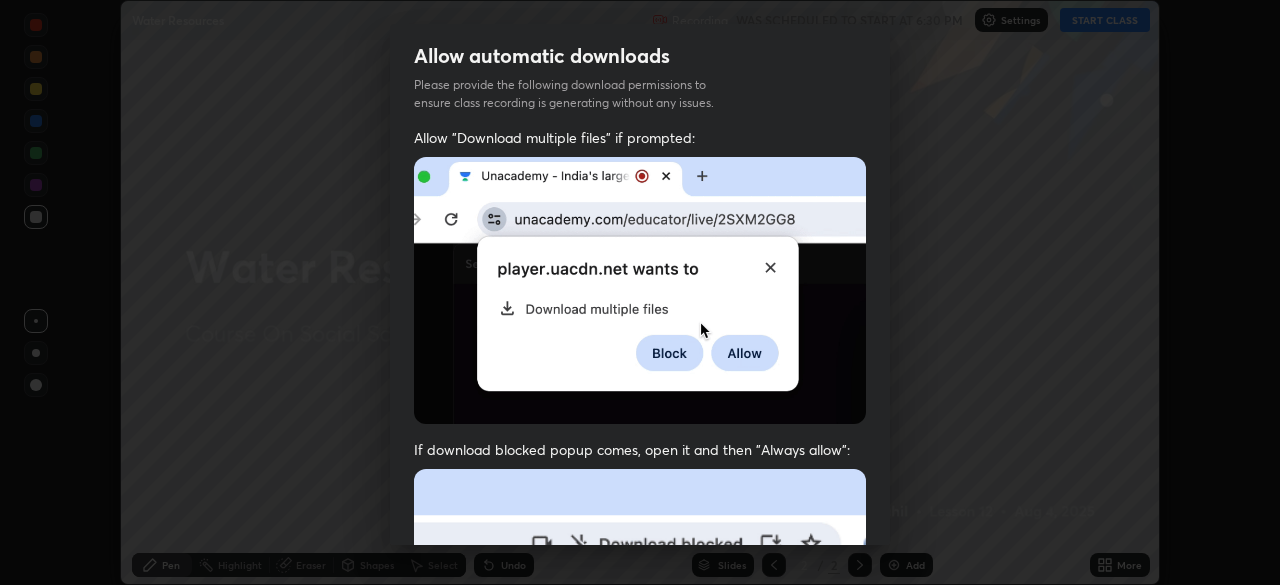 click at bounding box center (640, 687) 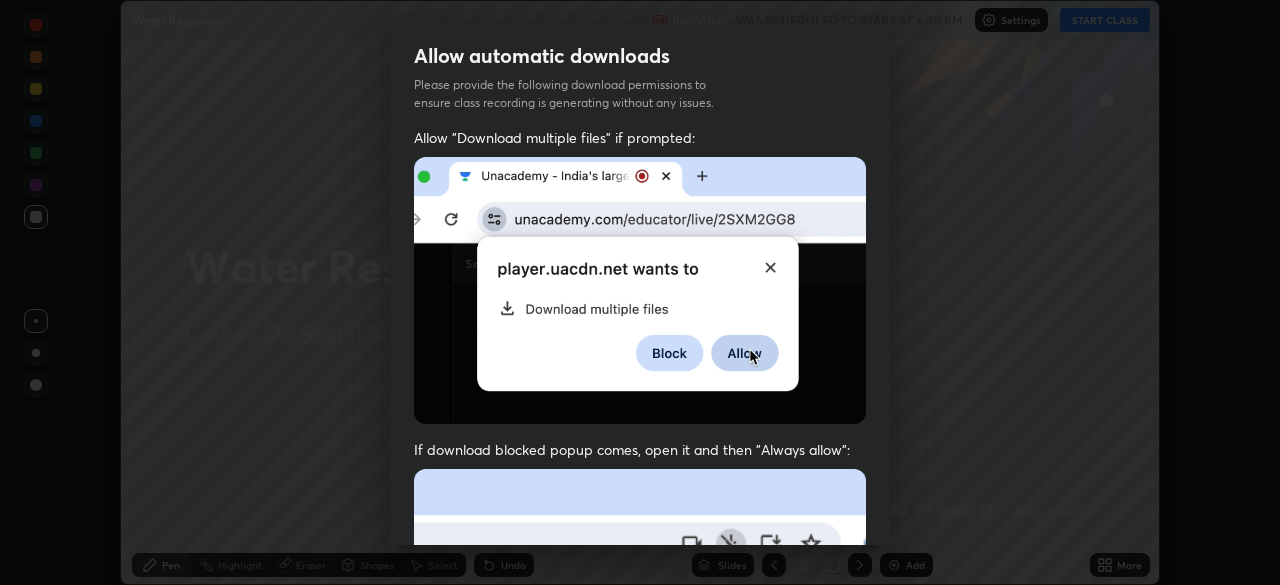 click at bounding box center [640, 687] 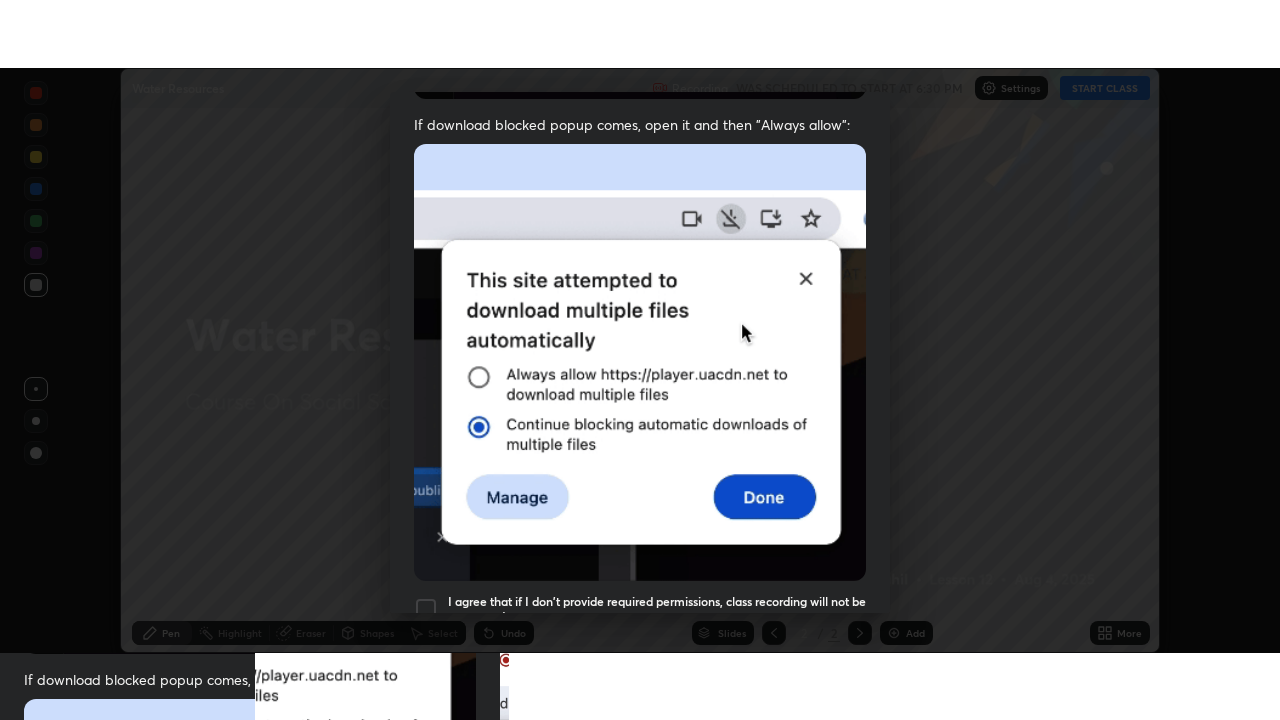 scroll, scrollTop: 479, scrollLeft: 0, axis: vertical 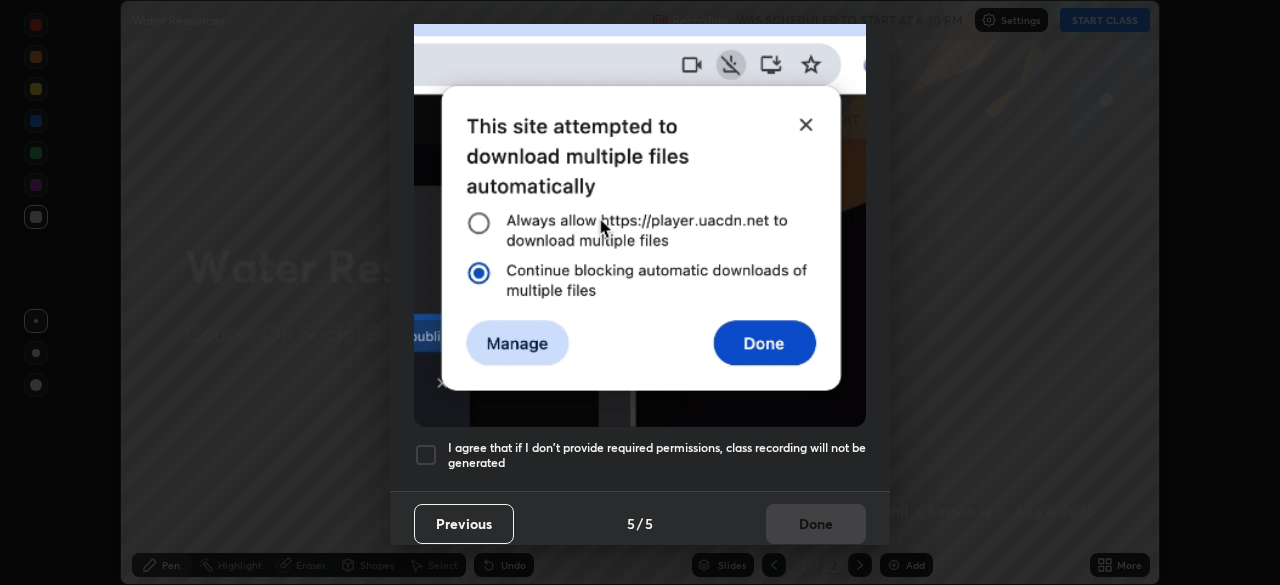 click on "I agree that if I don't provide required permissions, class recording will not be generated" at bounding box center (657, 455) 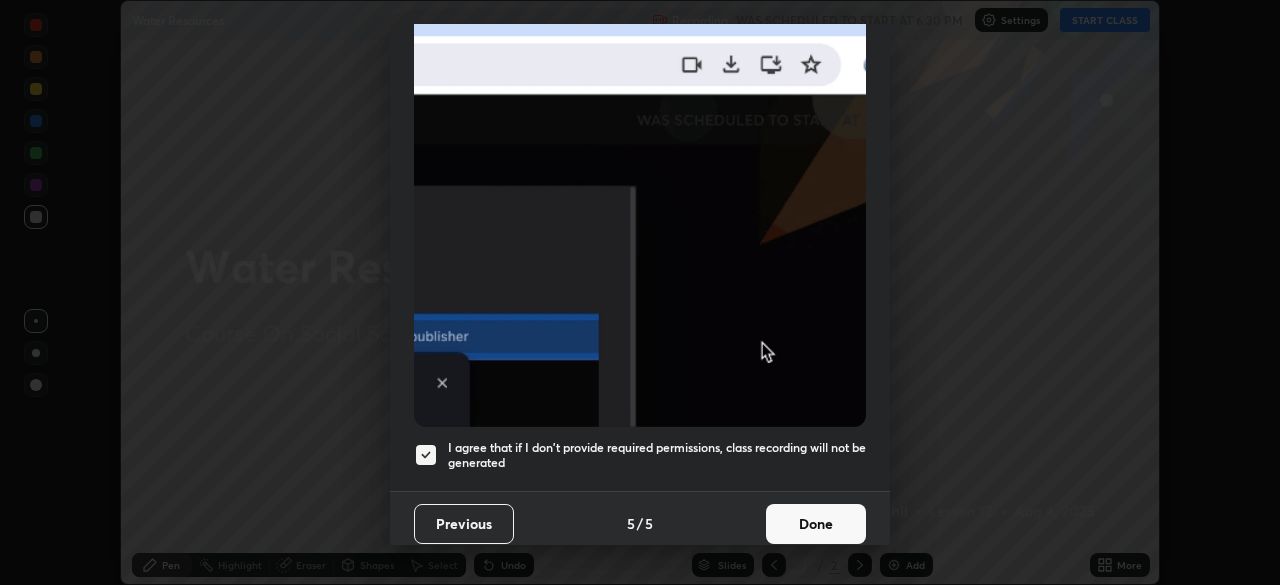 click on "Done" at bounding box center [816, 524] 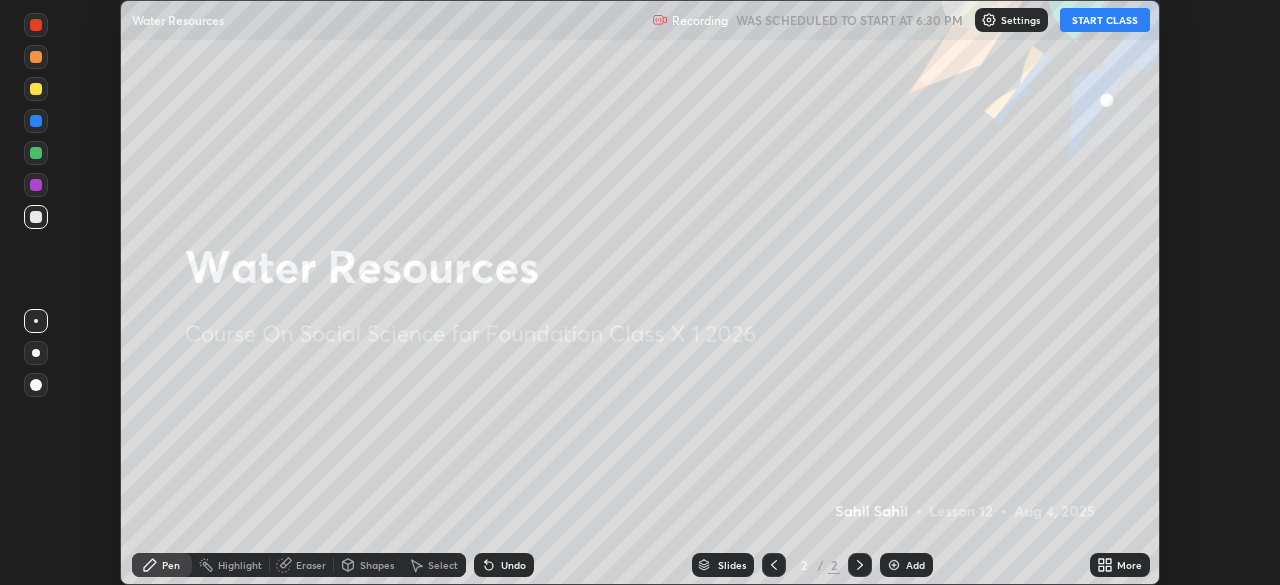 click on "START CLASS" at bounding box center [1105, 20] 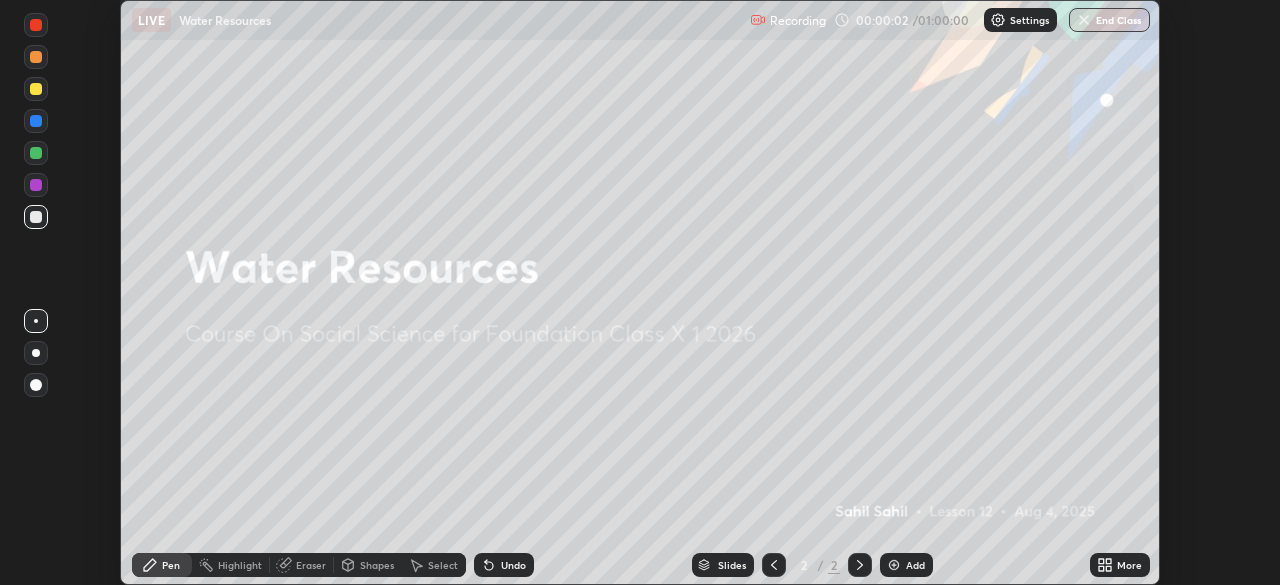 click on "More" at bounding box center [1120, 565] 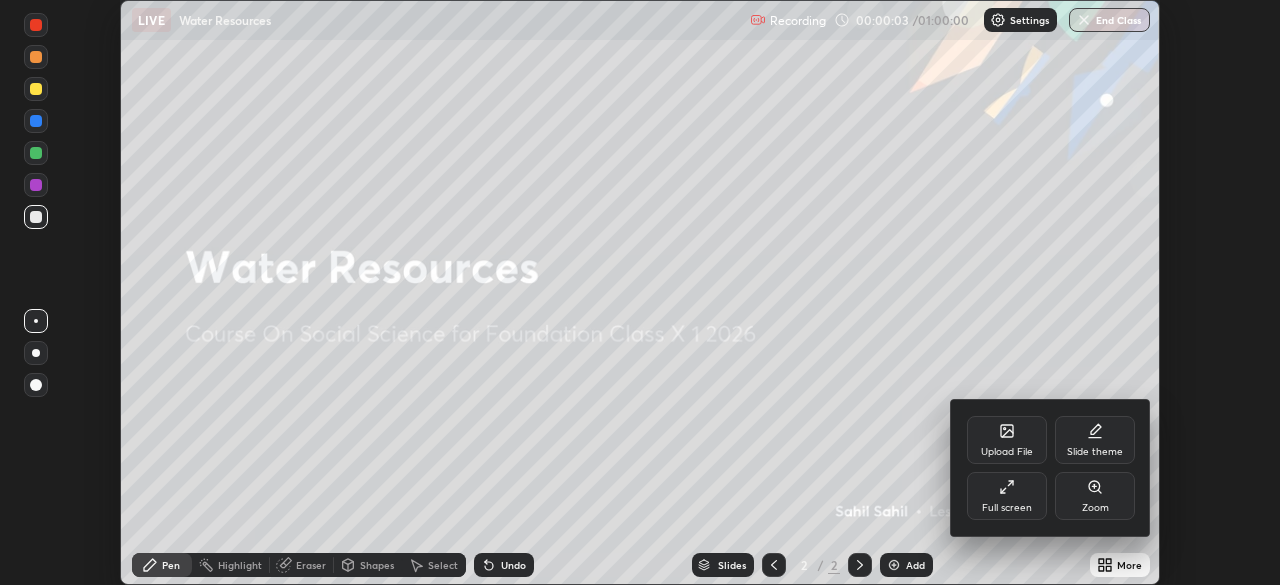 click on "Upload File" at bounding box center [1007, 452] 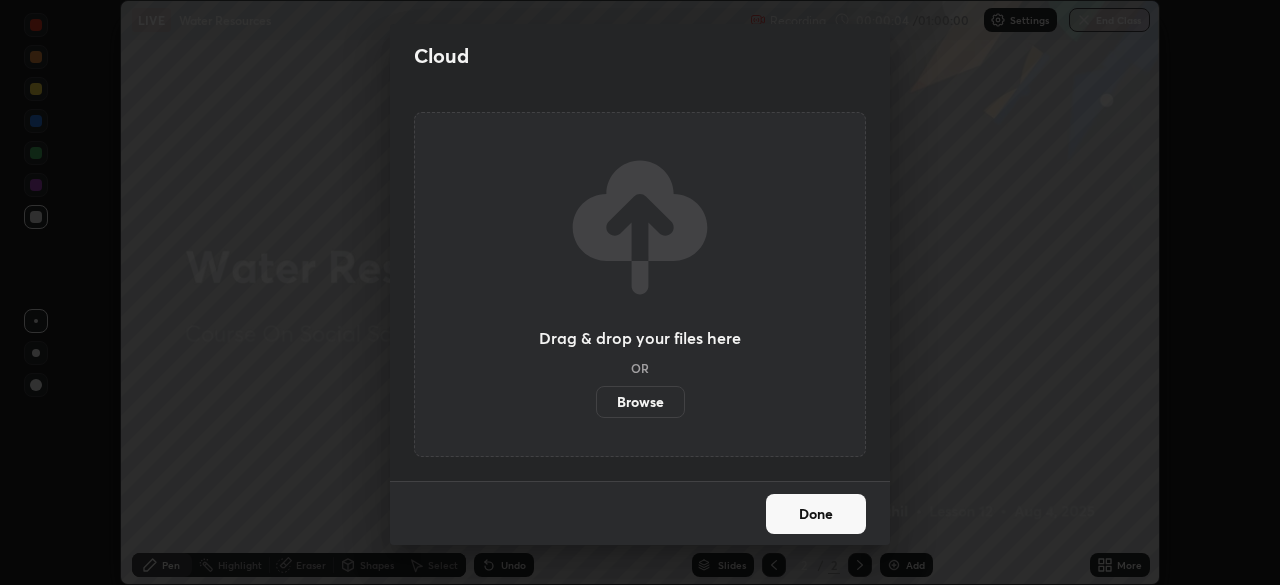 click on "Browse" at bounding box center [640, 402] 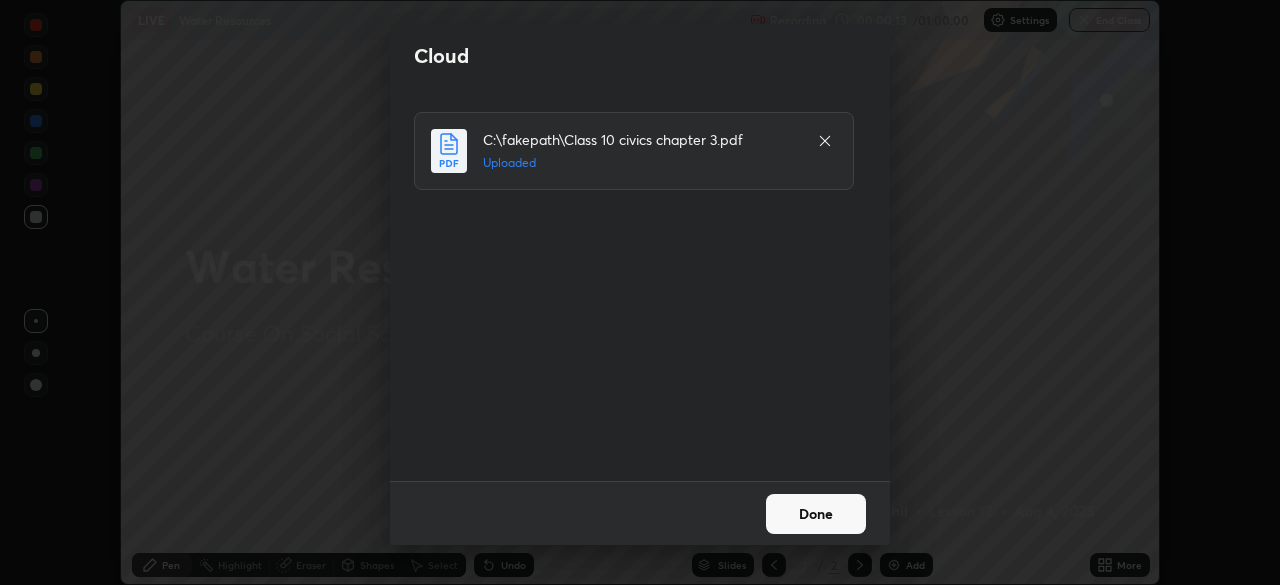 click on "Done" at bounding box center [816, 514] 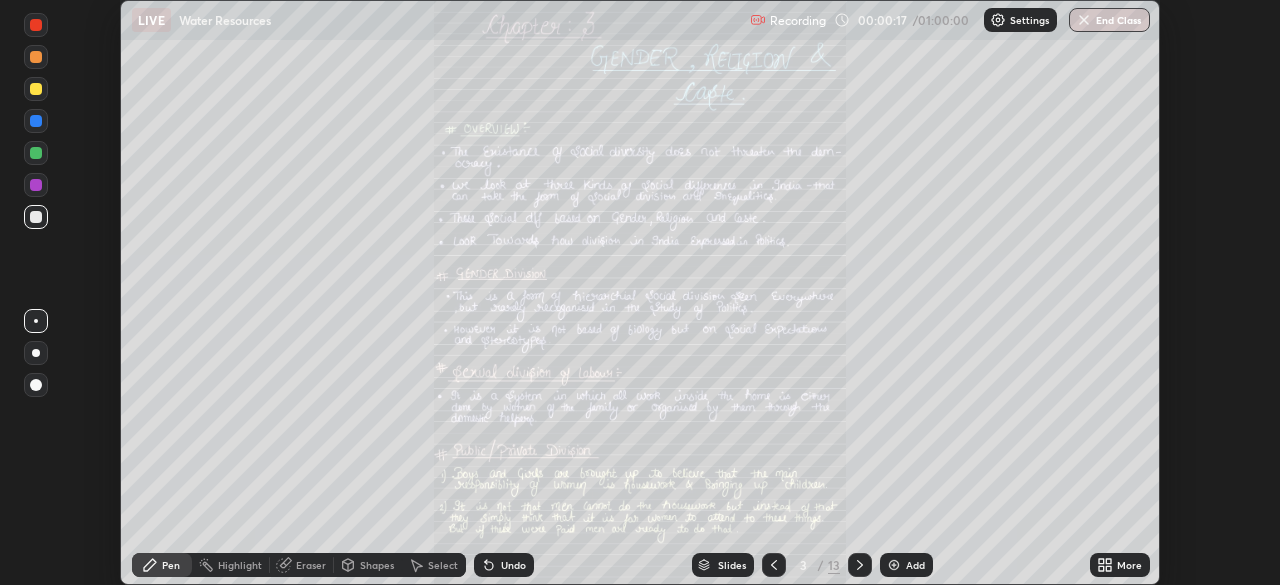 click 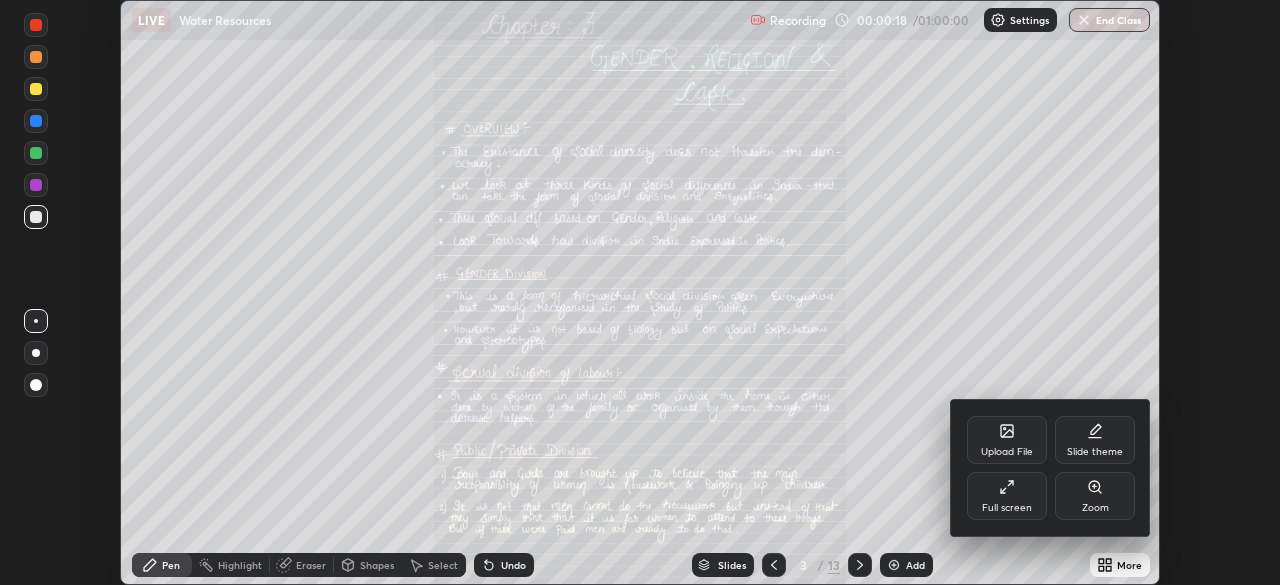 click on "Full screen" at bounding box center (1007, 496) 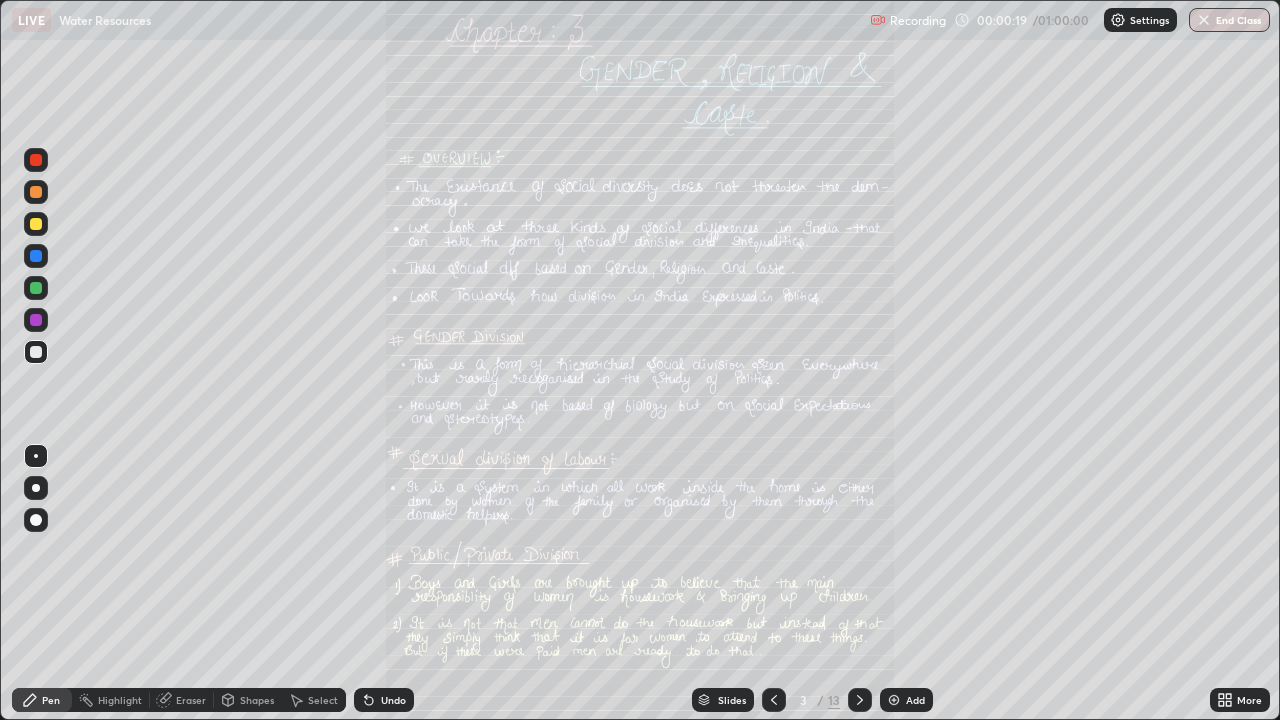 scroll, scrollTop: 99280, scrollLeft: 98720, axis: both 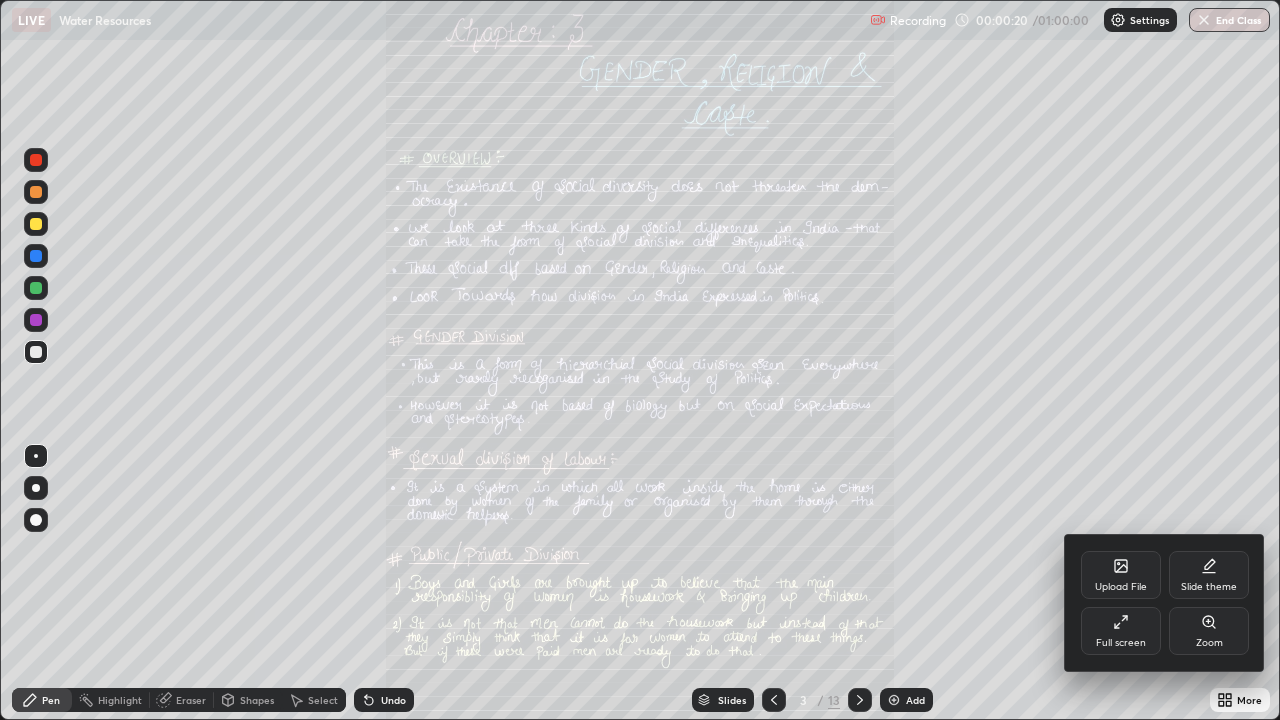 click on "Zoom" at bounding box center [1209, 631] 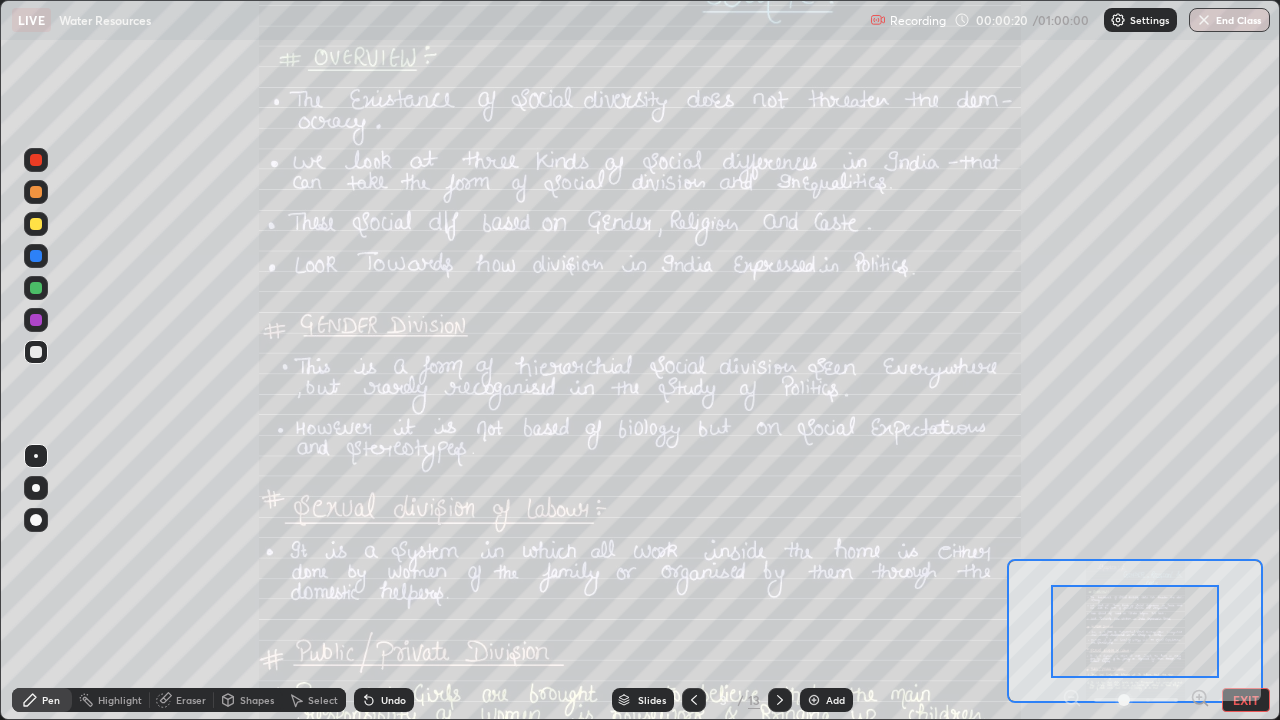click 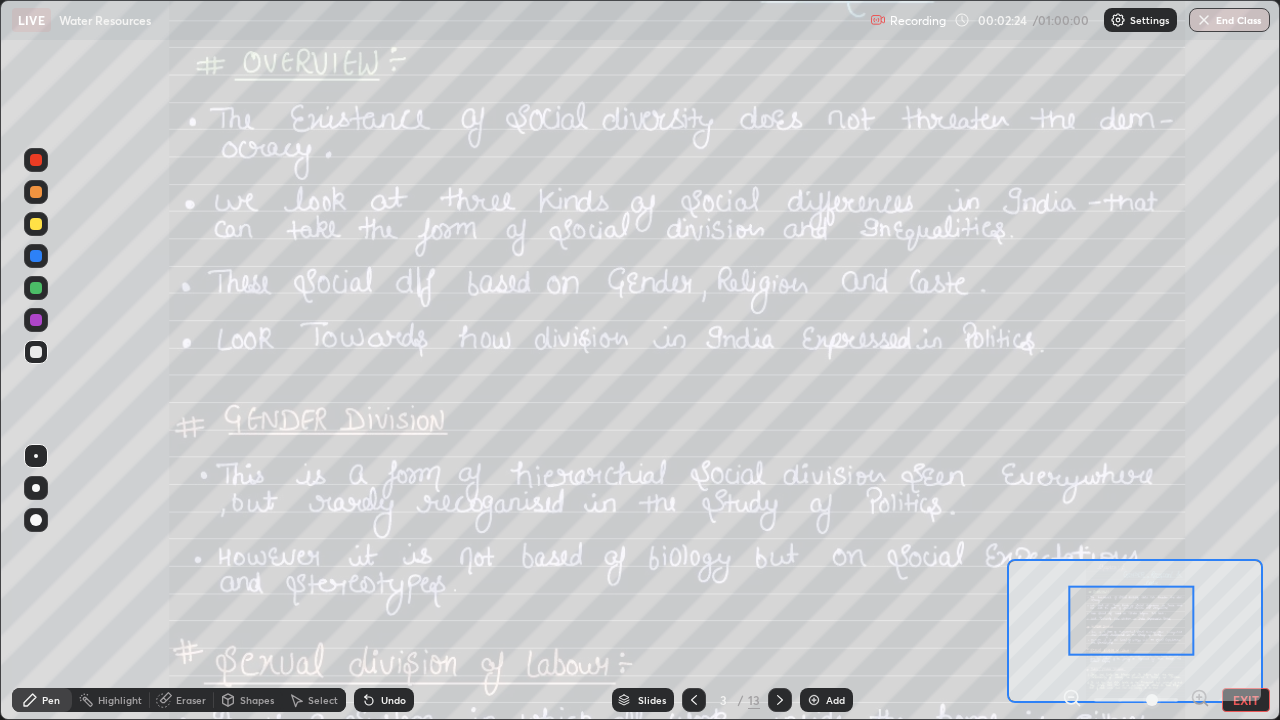 click at bounding box center [36, 256] 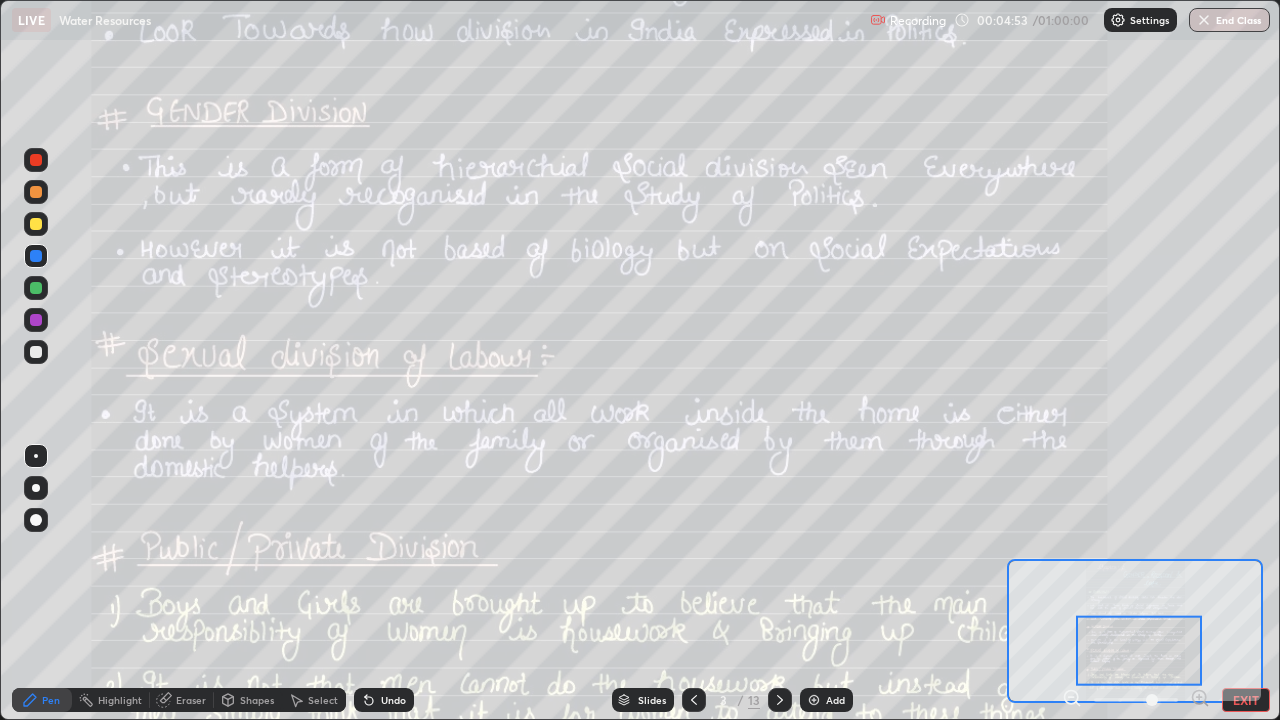 click at bounding box center (36, 288) 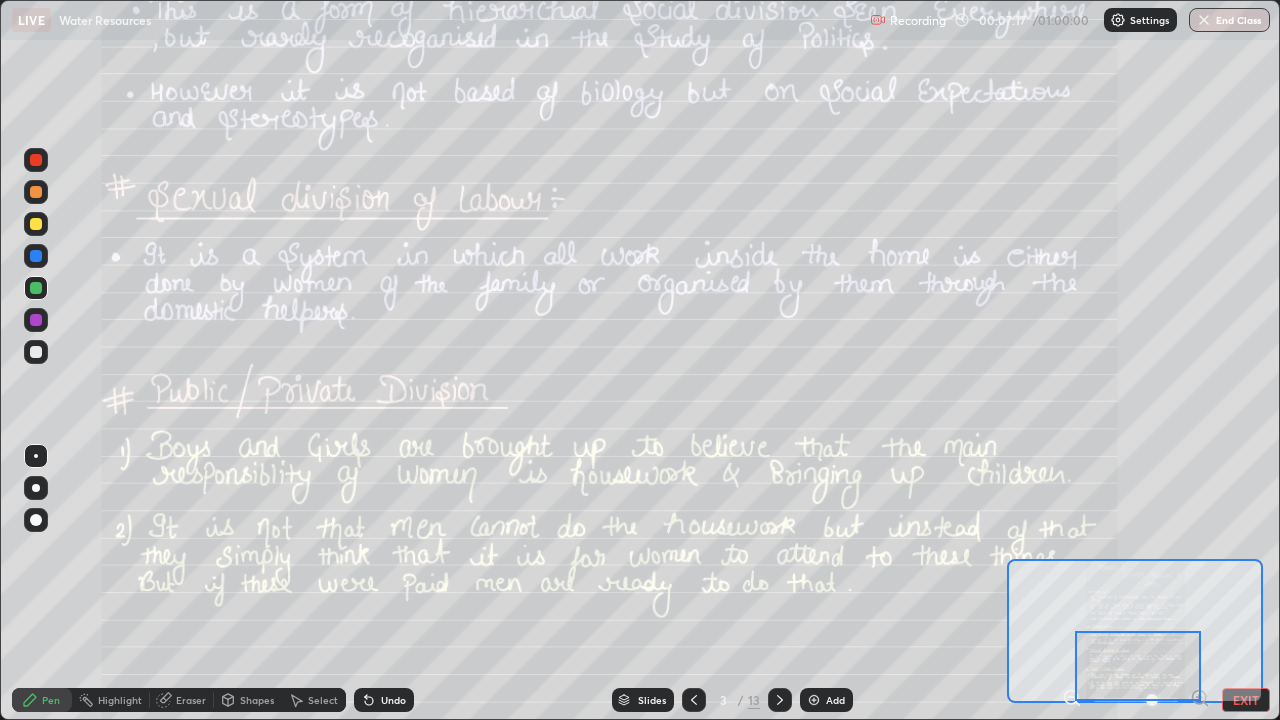 click 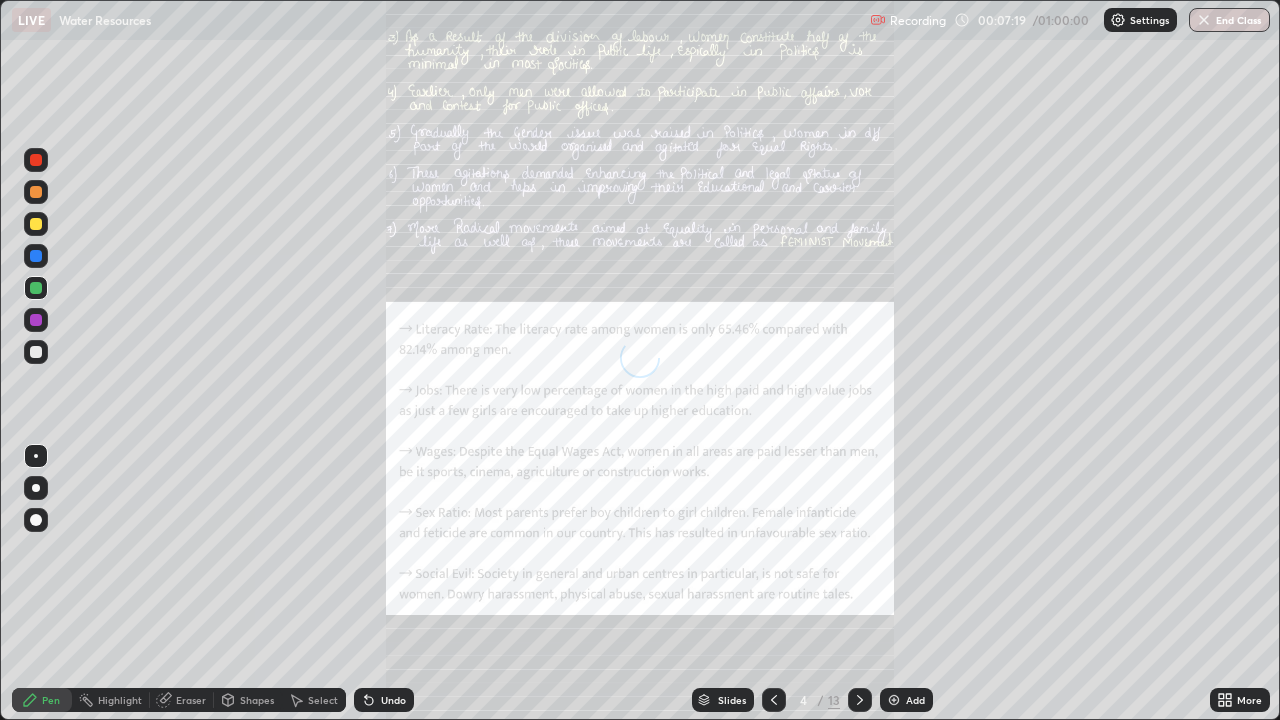 click on "More" at bounding box center [1249, 700] 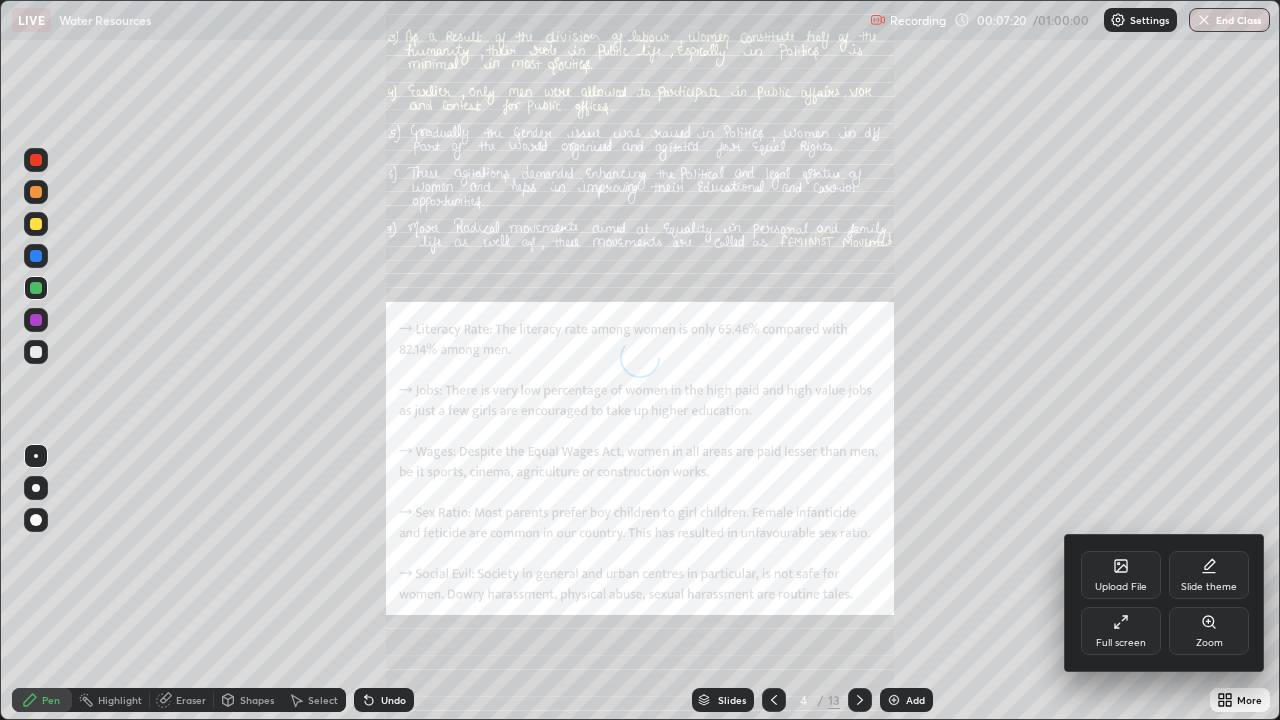 click on "Zoom" at bounding box center [1209, 643] 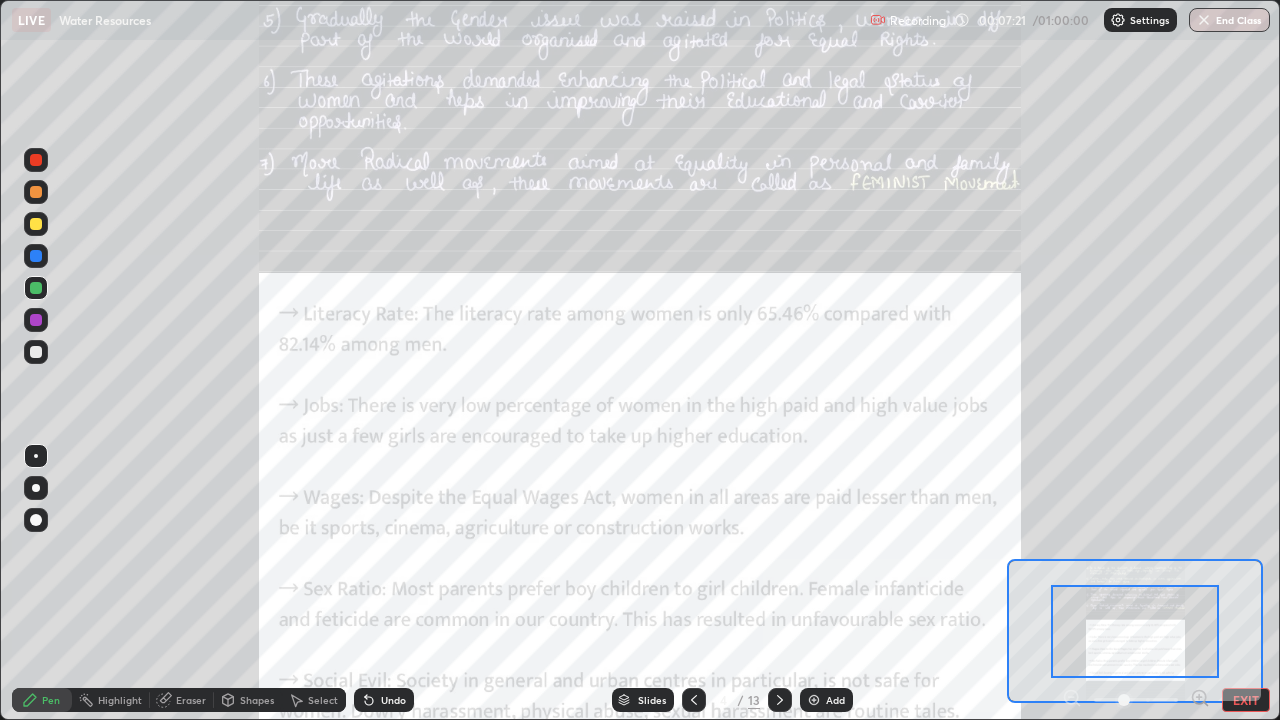 click 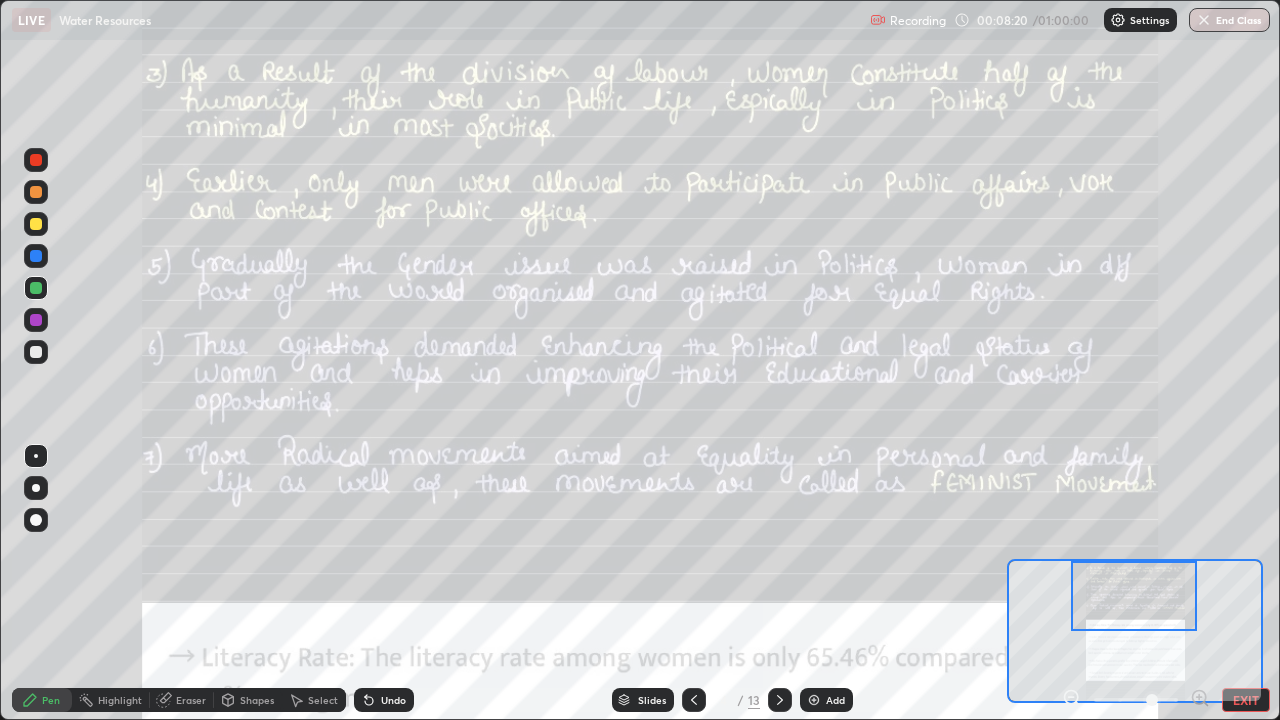 click at bounding box center (36, 224) 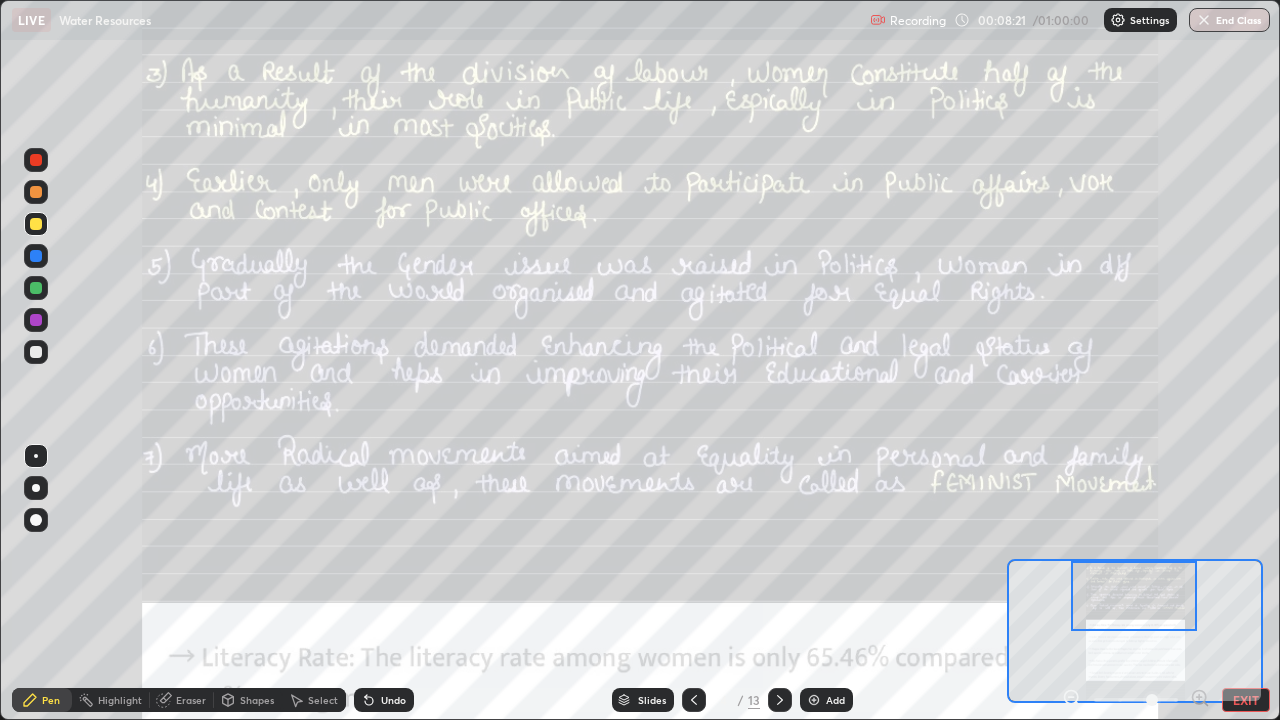 click at bounding box center (36, 256) 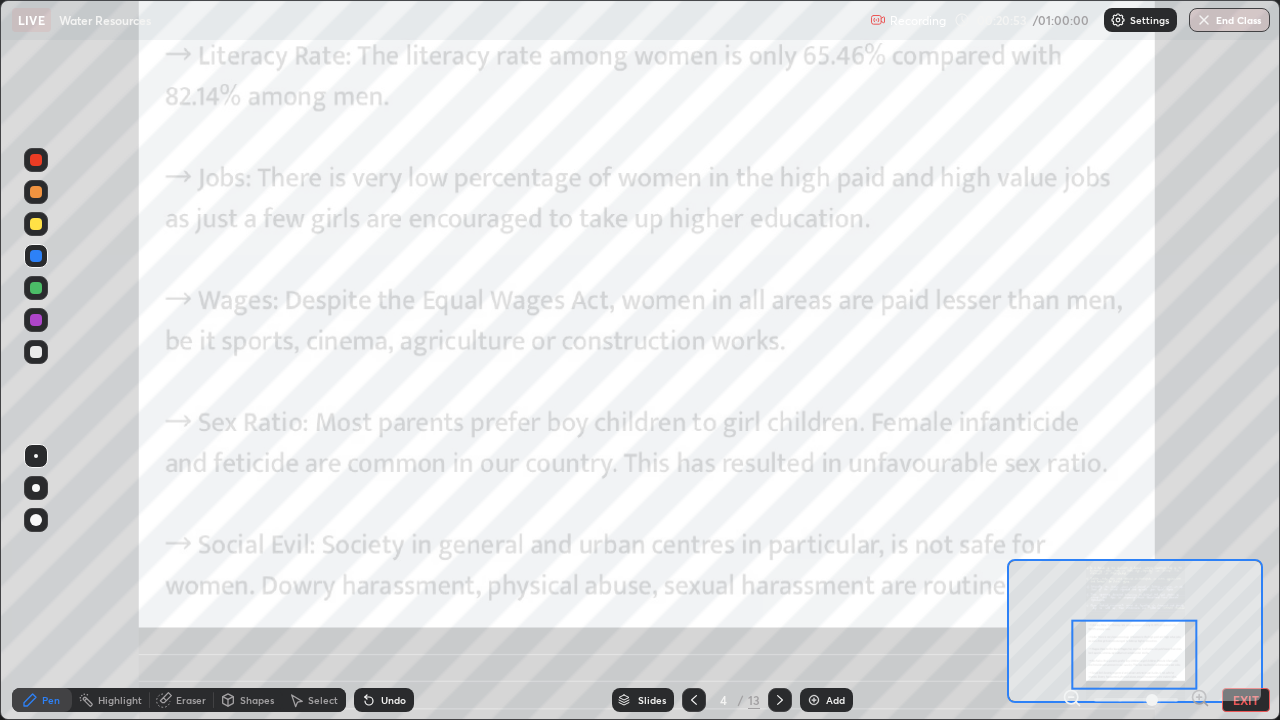 click 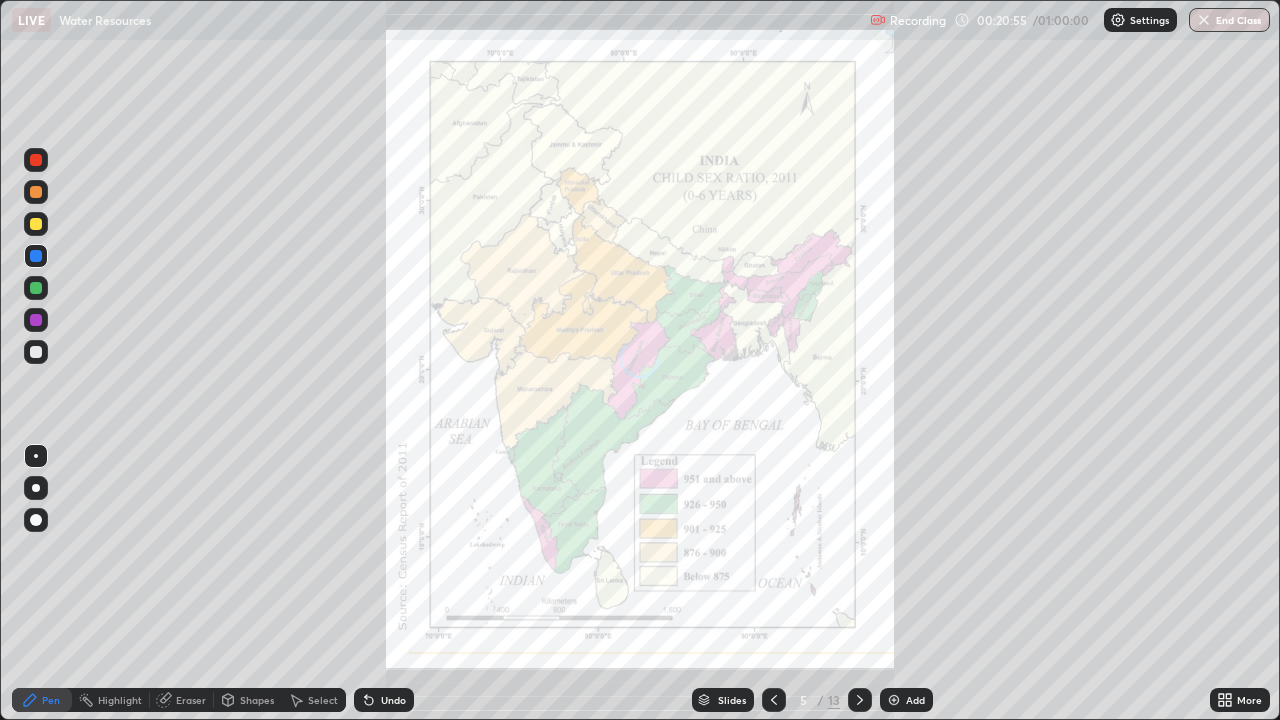 click on "More" at bounding box center [1240, 700] 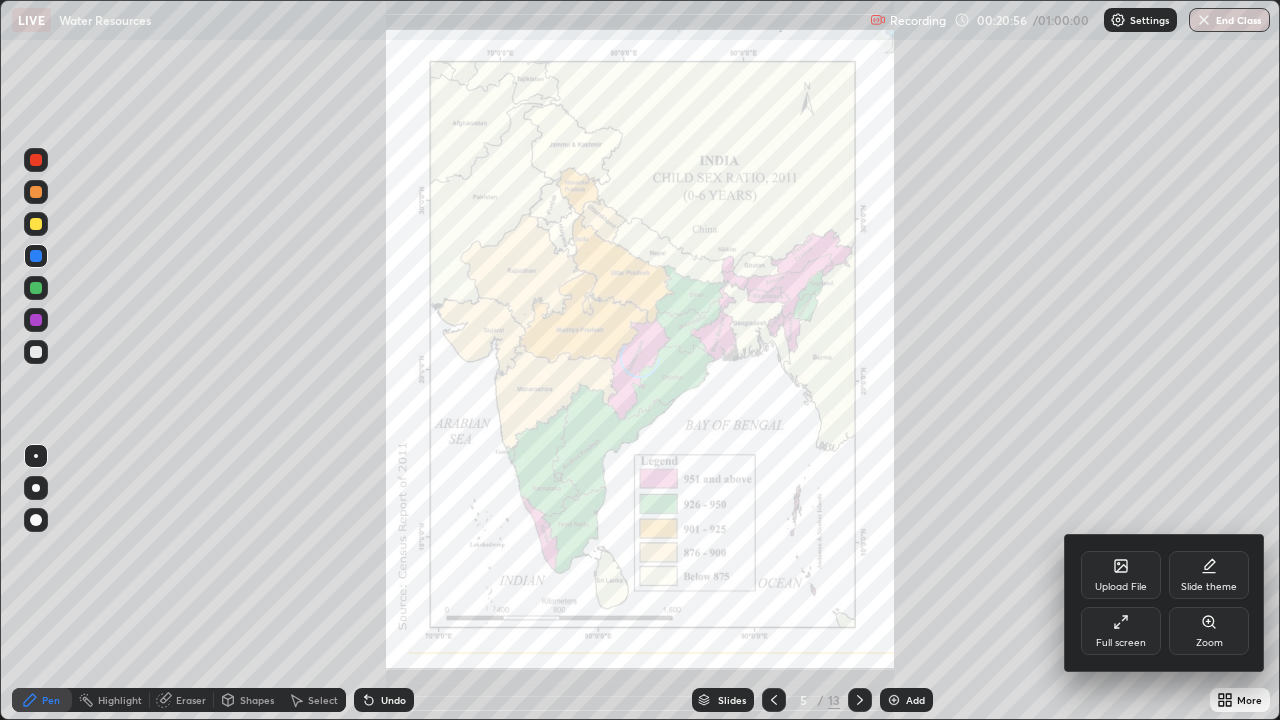 click on "Zoom" at bounding box center (1209, 643) 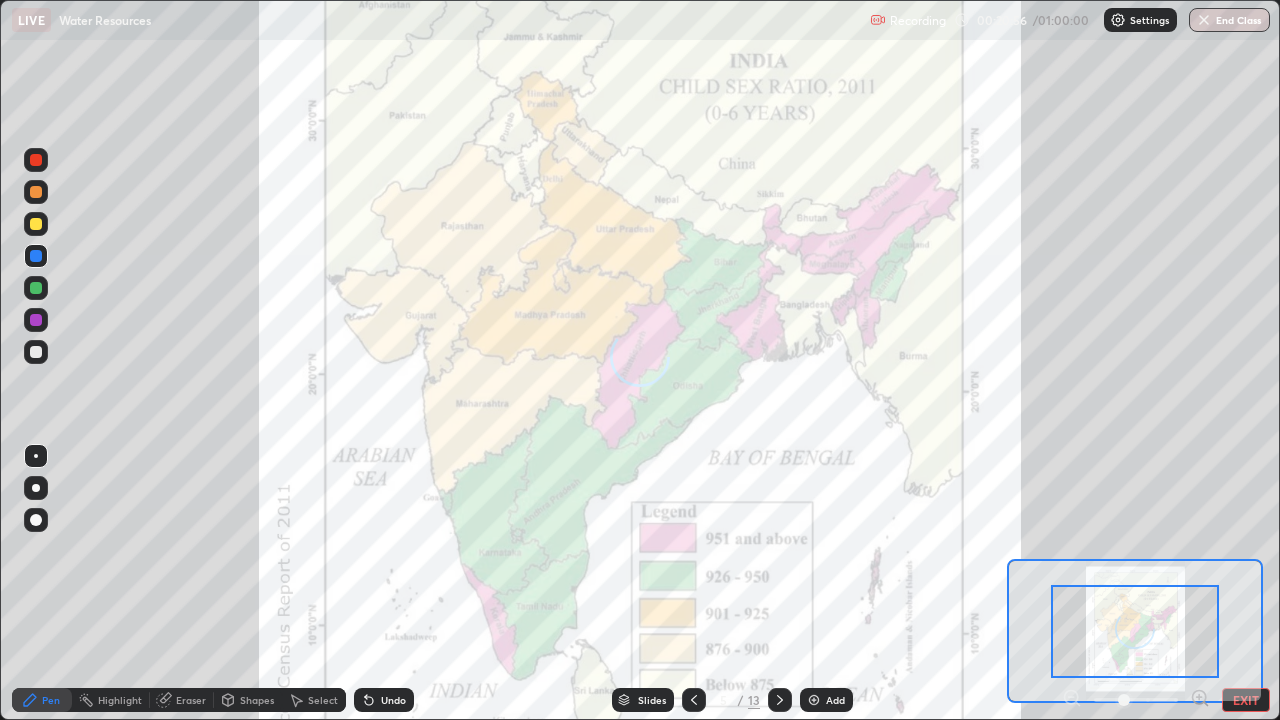 click 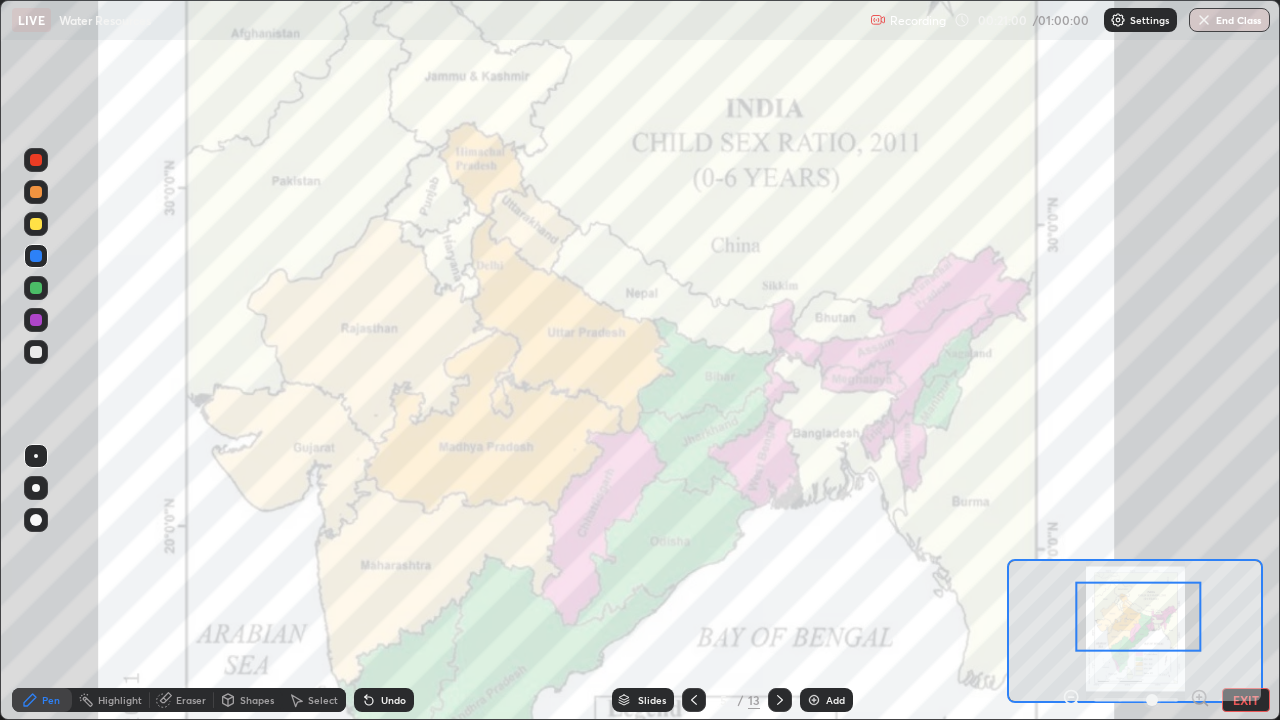 click at bounding box center [780, 700] 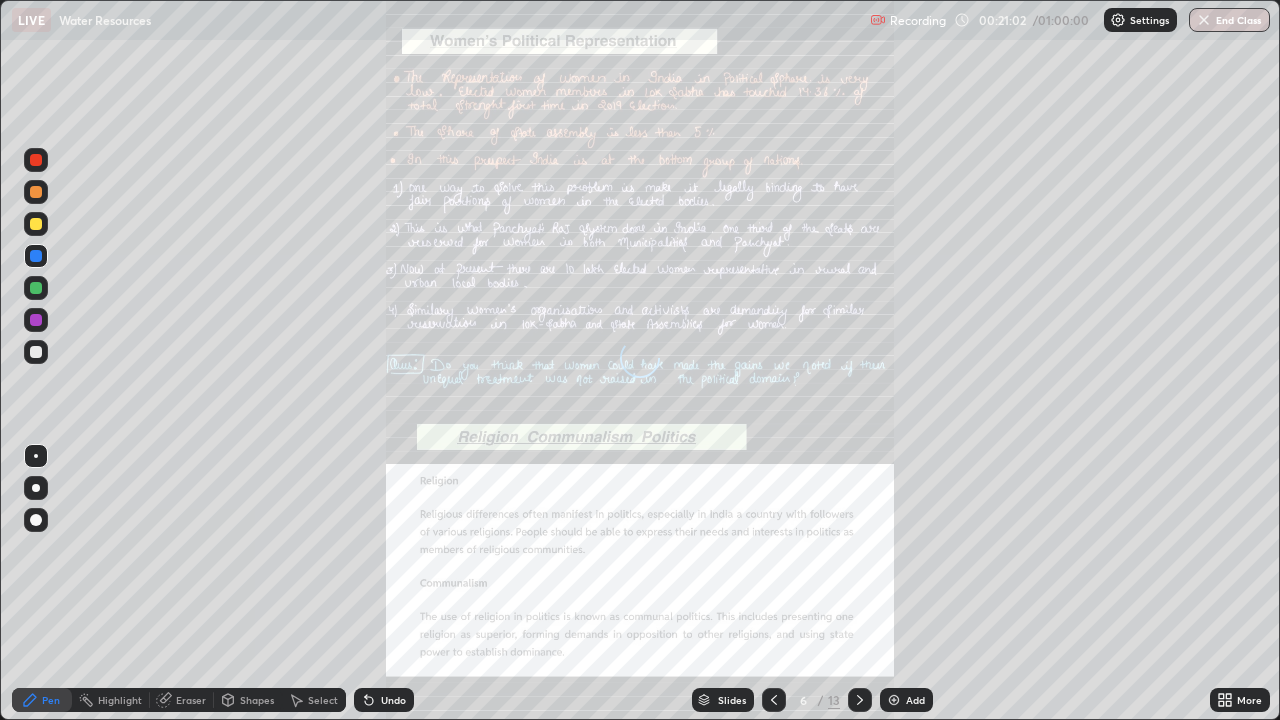 click on "More" at bounding box center [1240, 700] 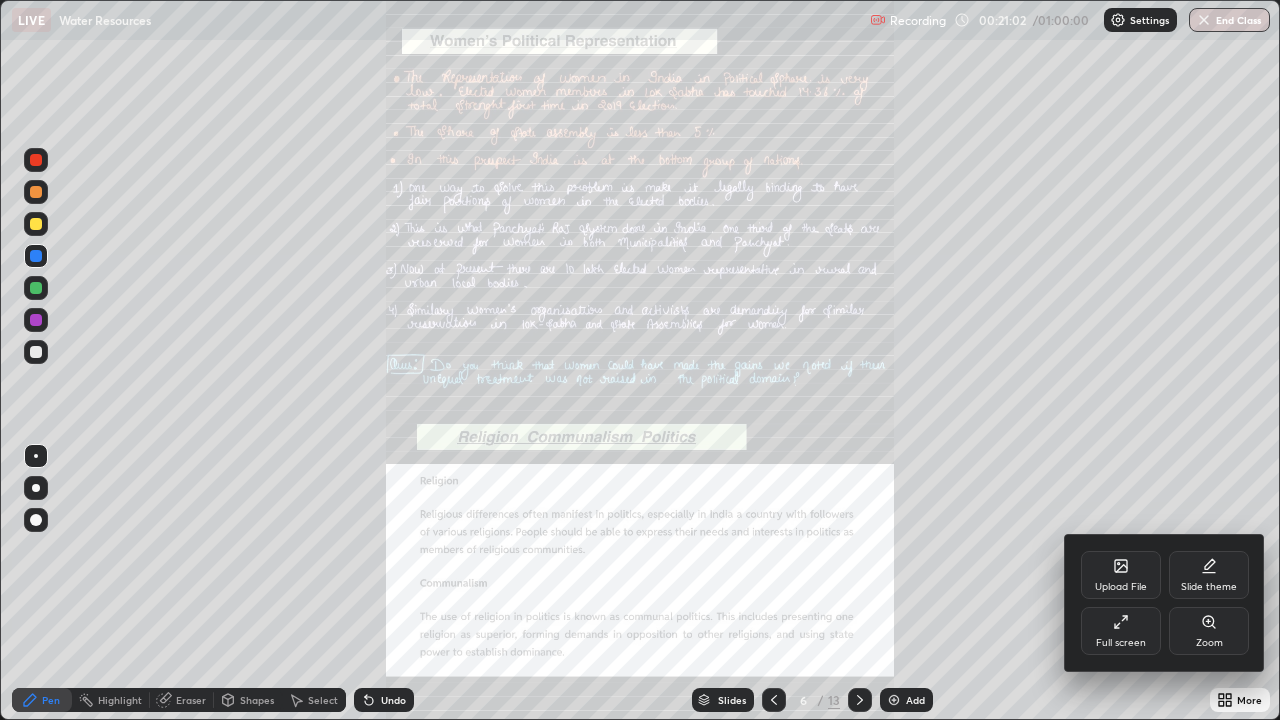 click on "Zoom" at bounding box center (1209, 643) 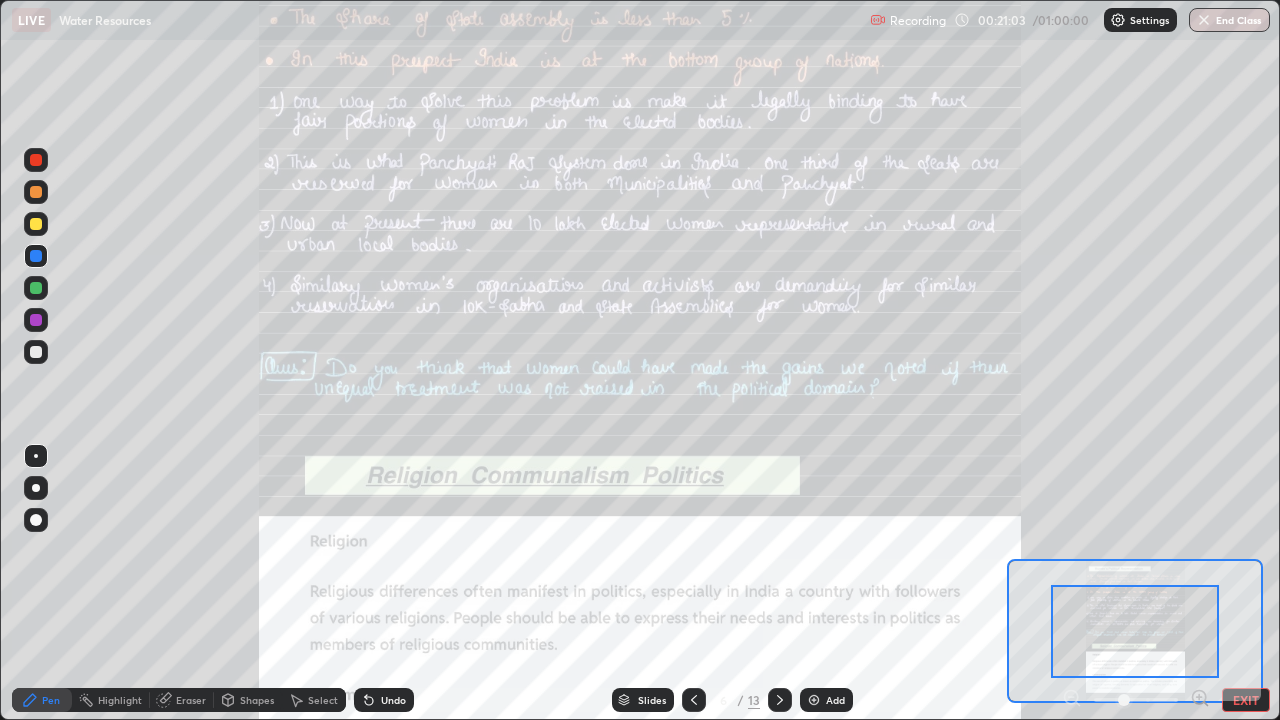 click 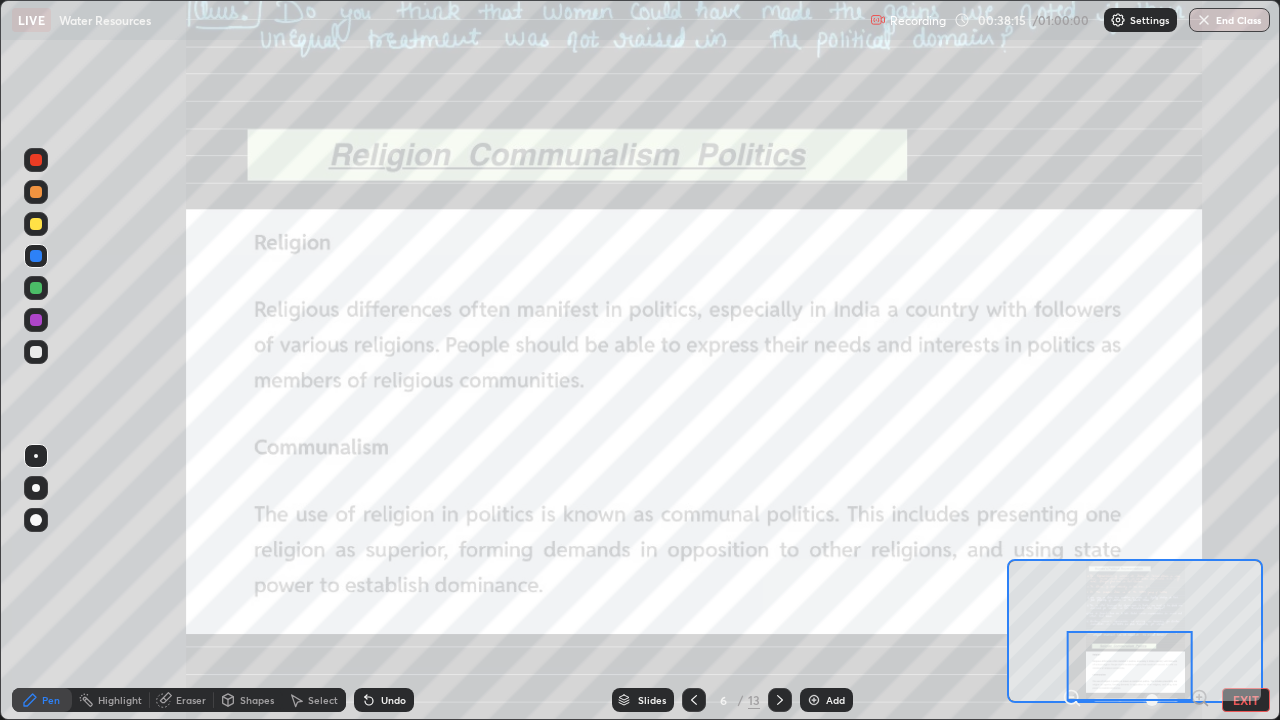 click 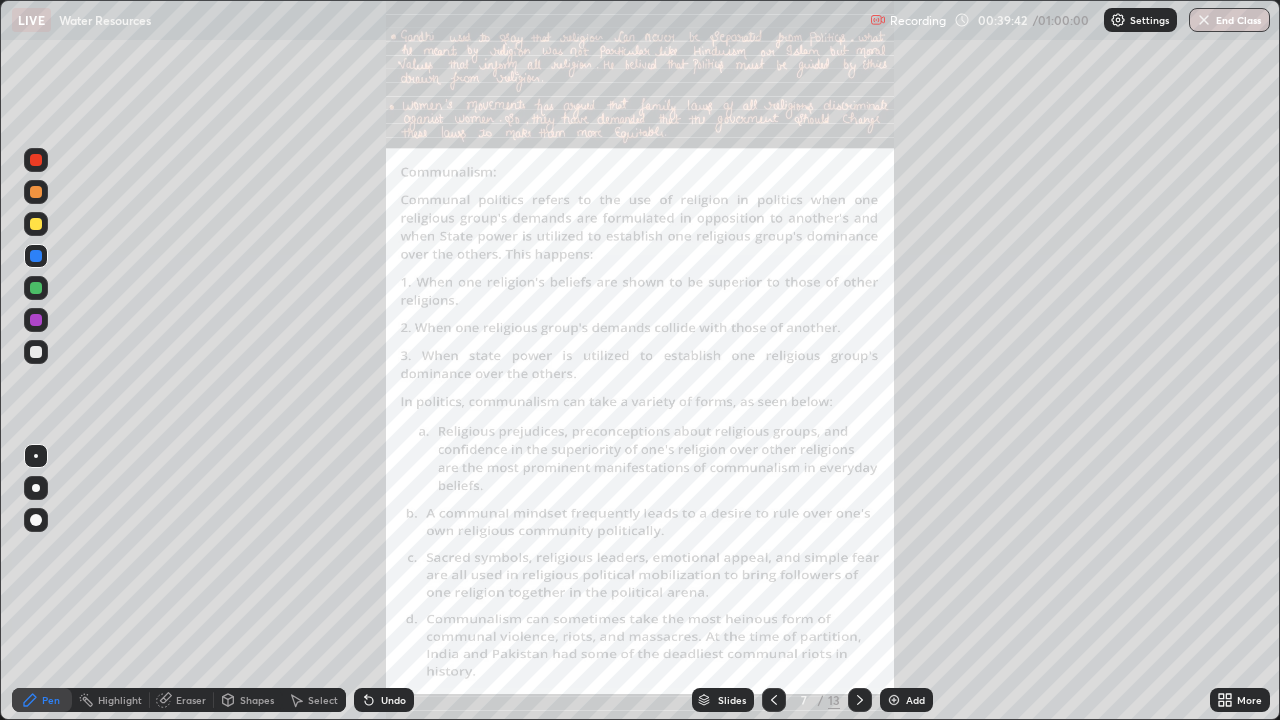click 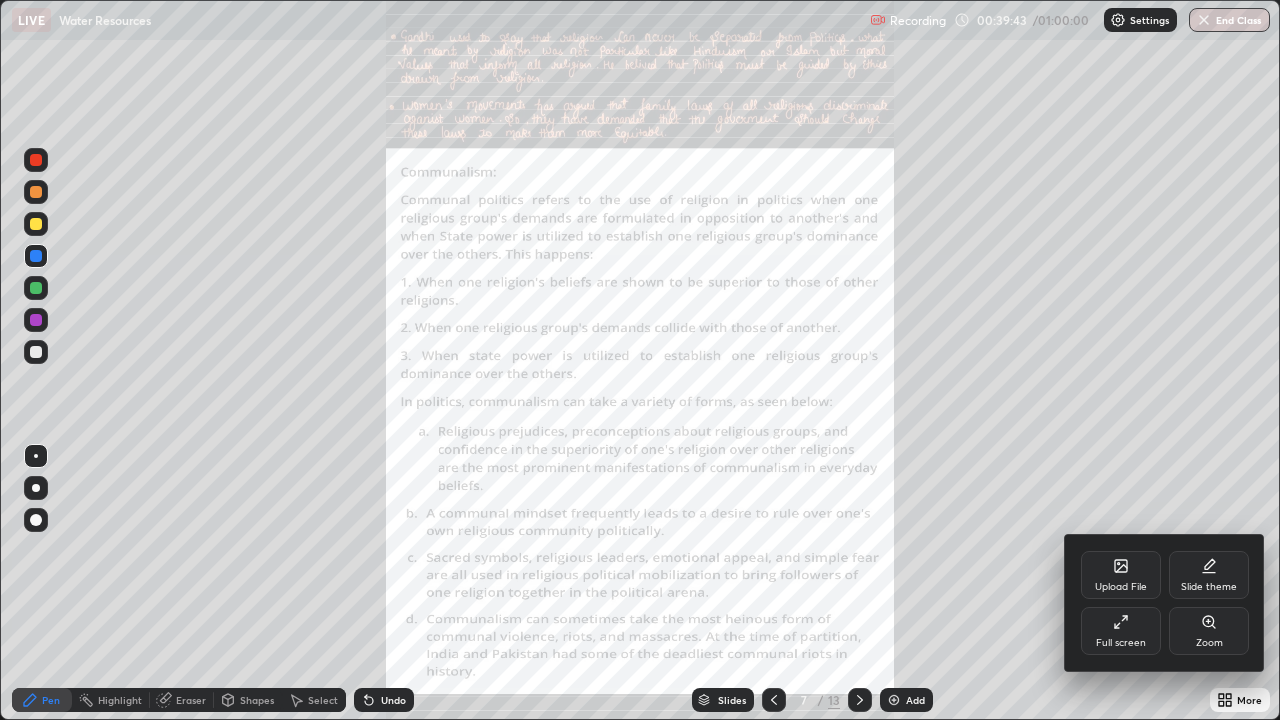click on "Zoom" at bounding box center [1209, 631] 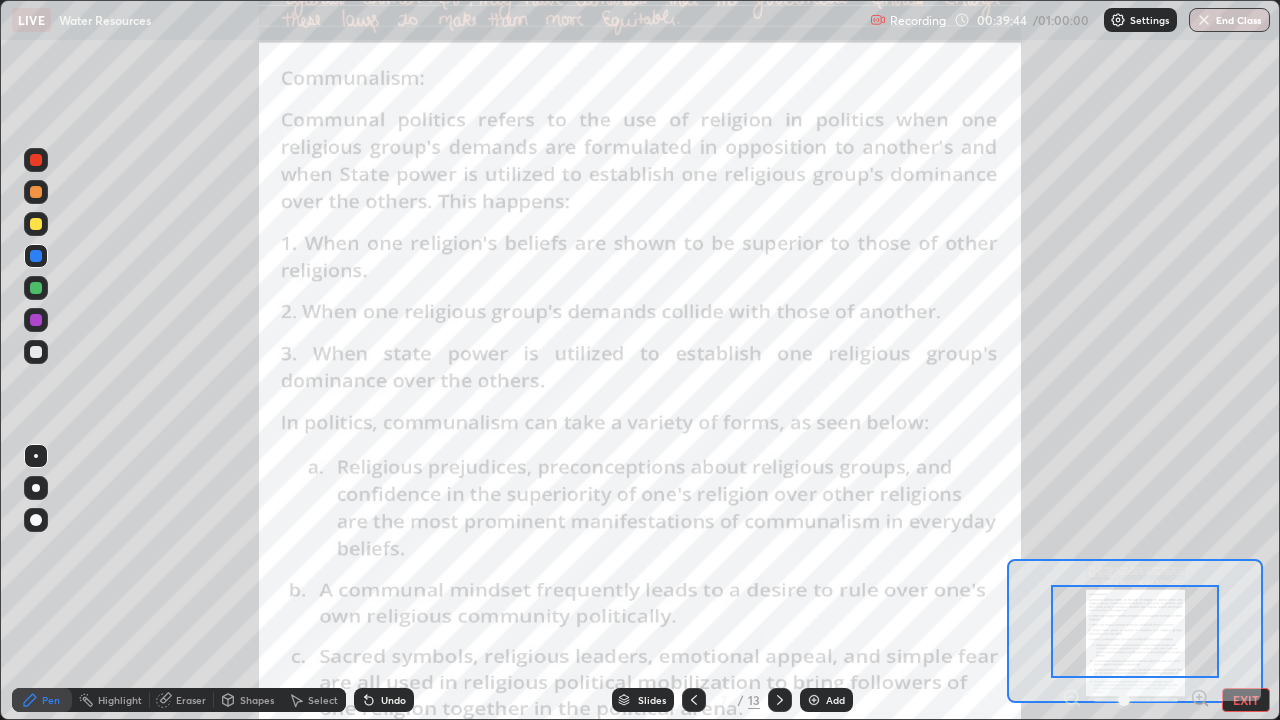 click 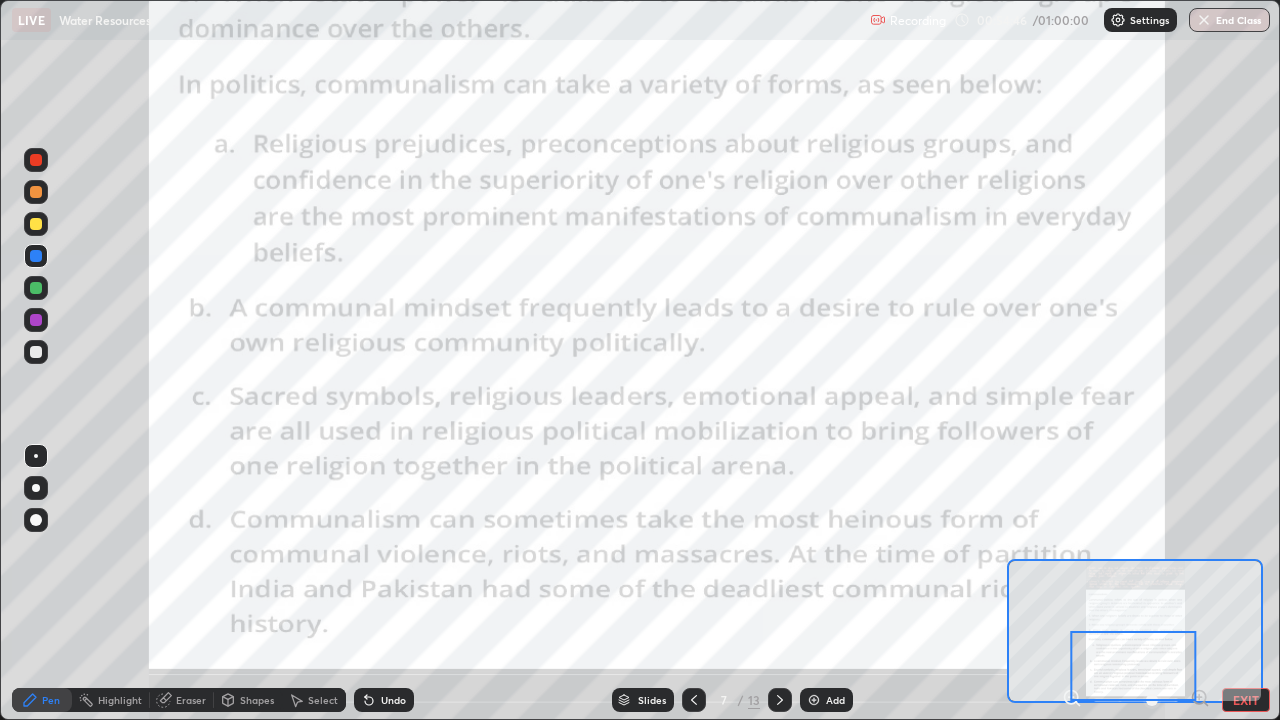click on "EXIT" at bounding box center (1246, 700) 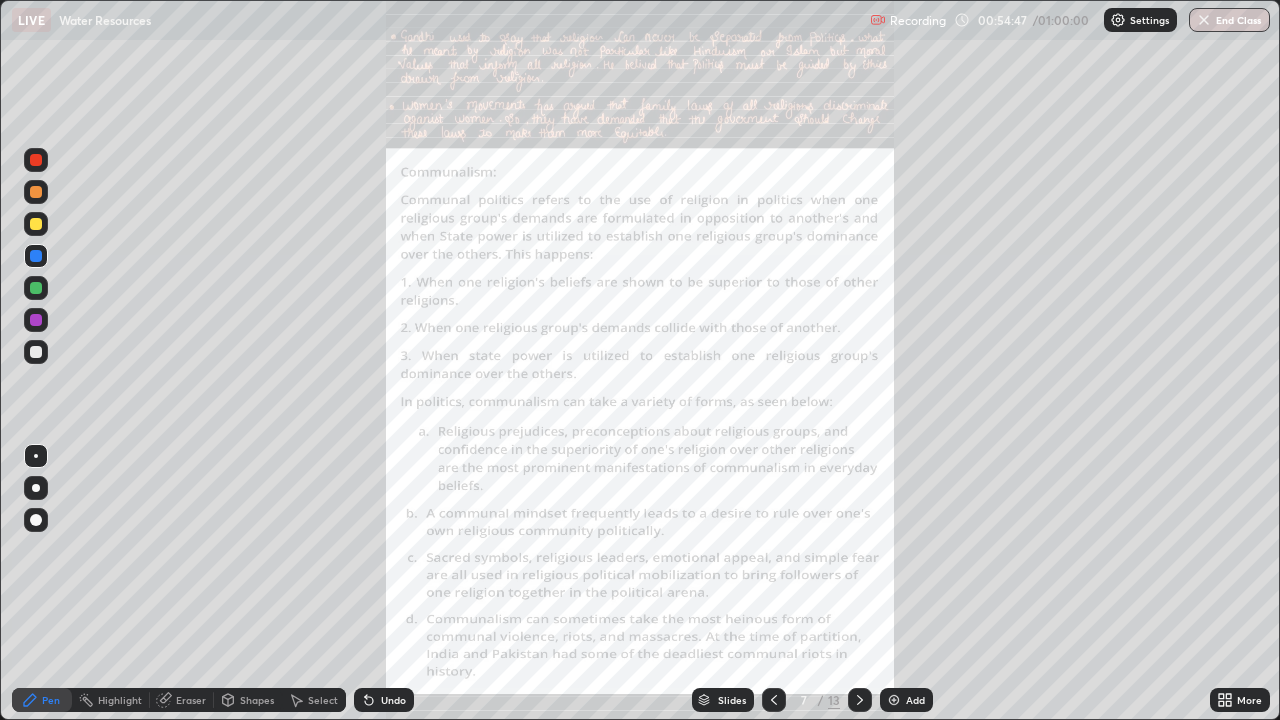 click at bounding box center (1204, 20) 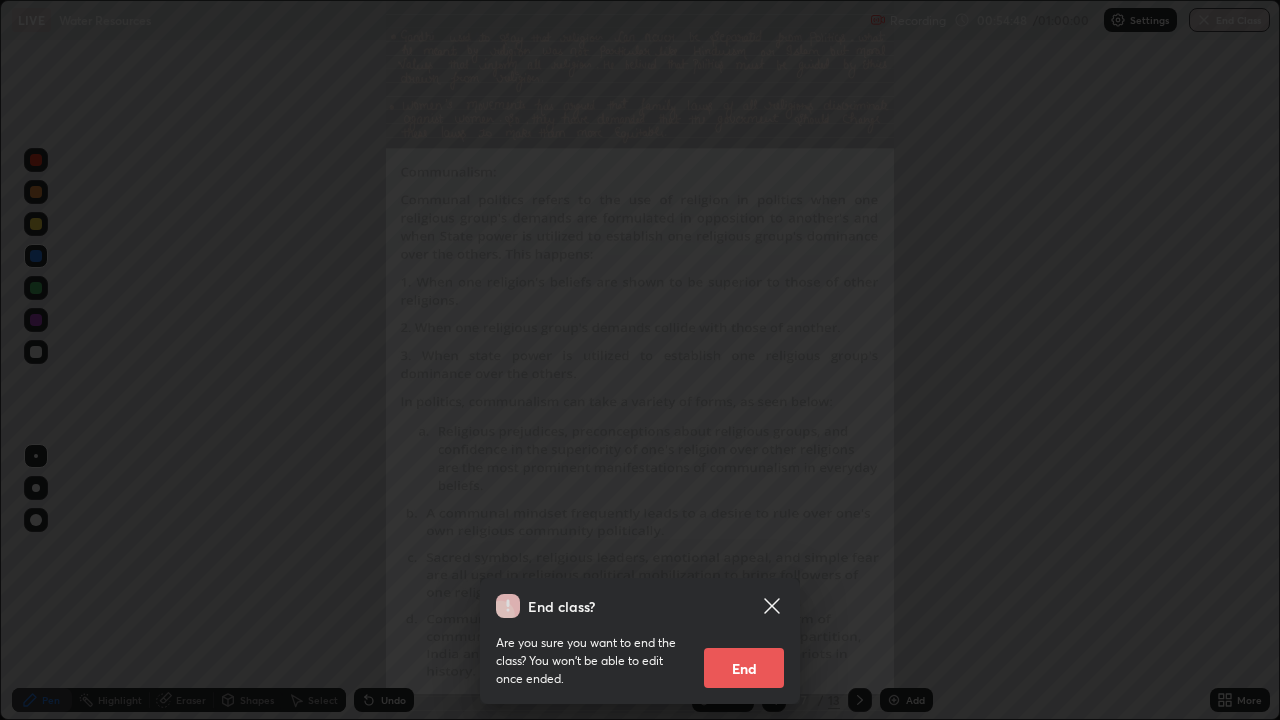 click on "End" at bounding box center [744, 668] 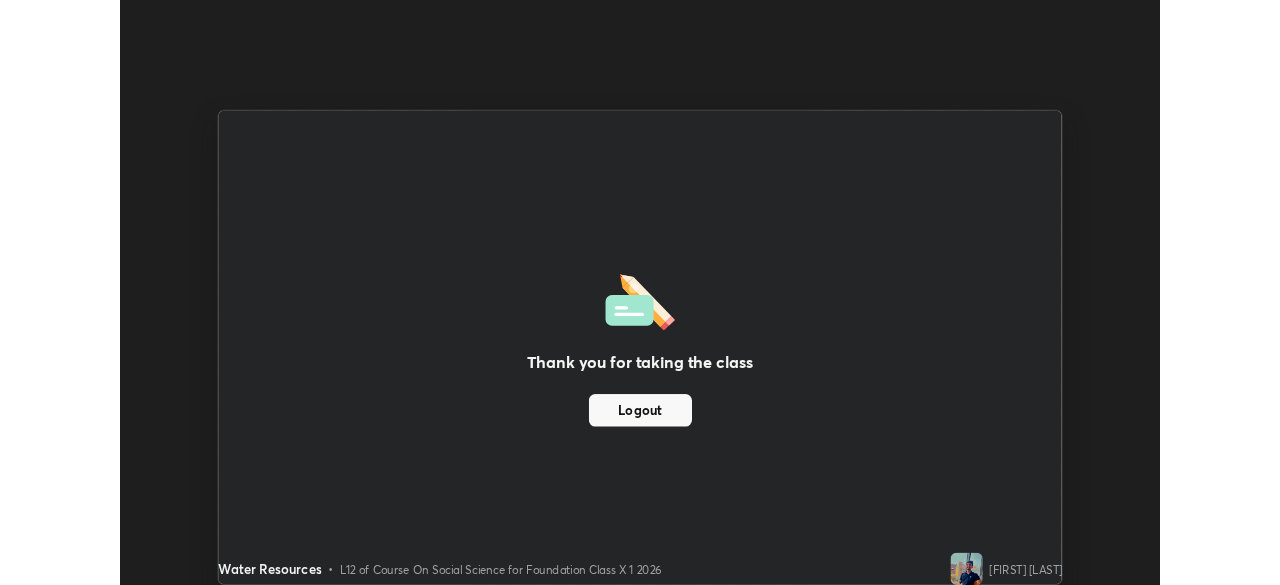scroll, scrollTop: 585, scrollLeft: 1280, axis: both 